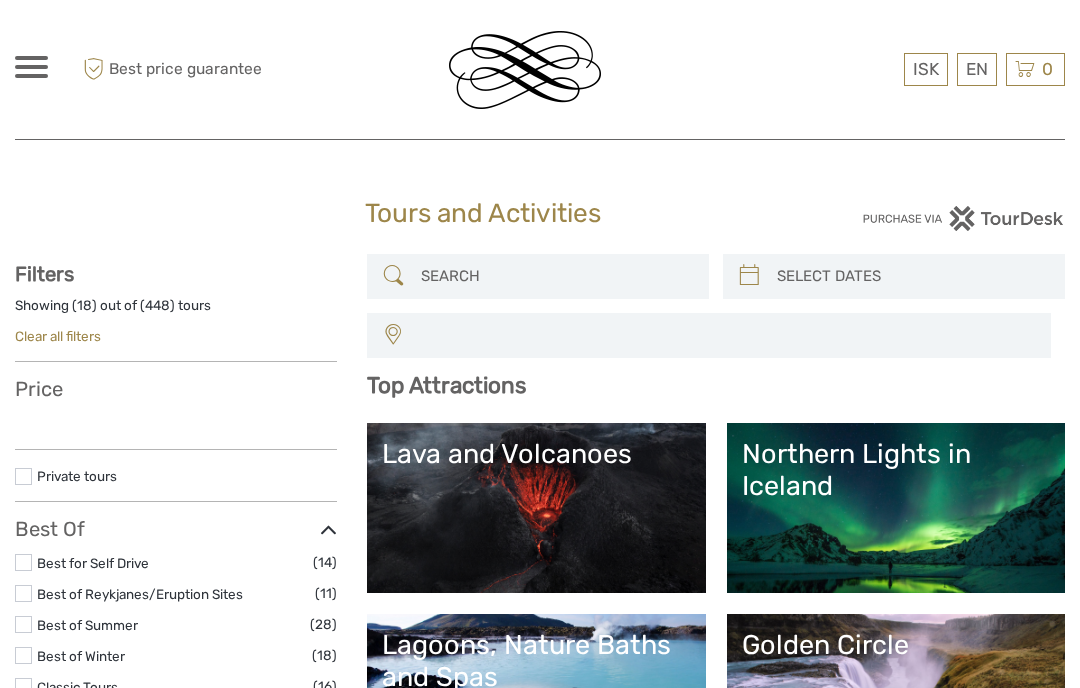 select 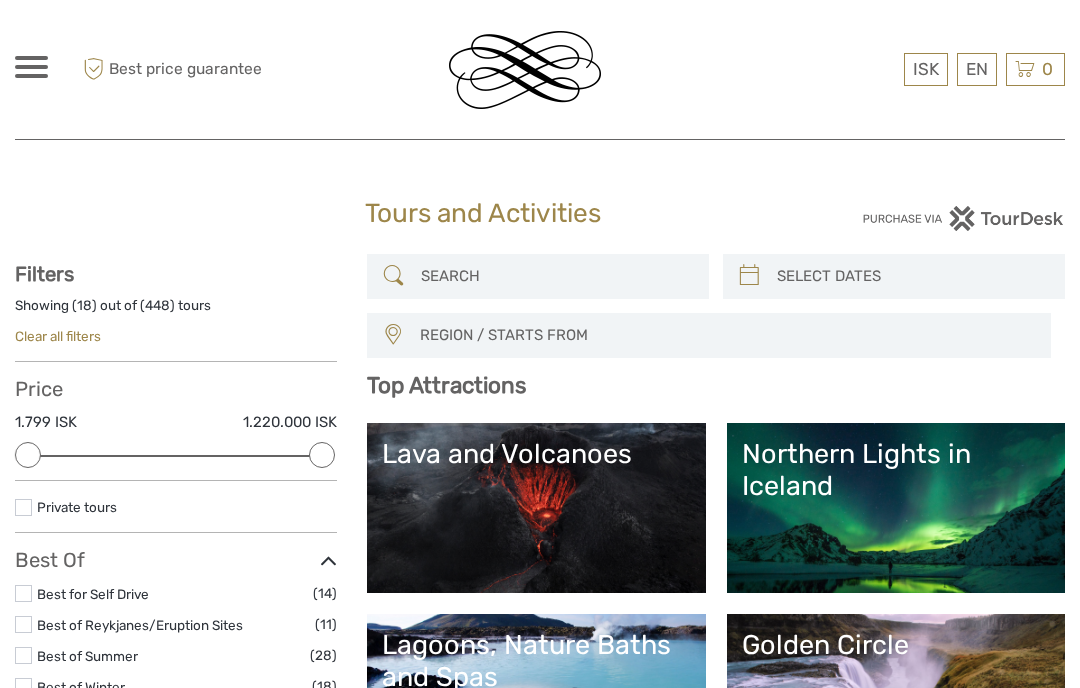 scroll, scrollTop: 0, scrollLeft: 0, axis: both 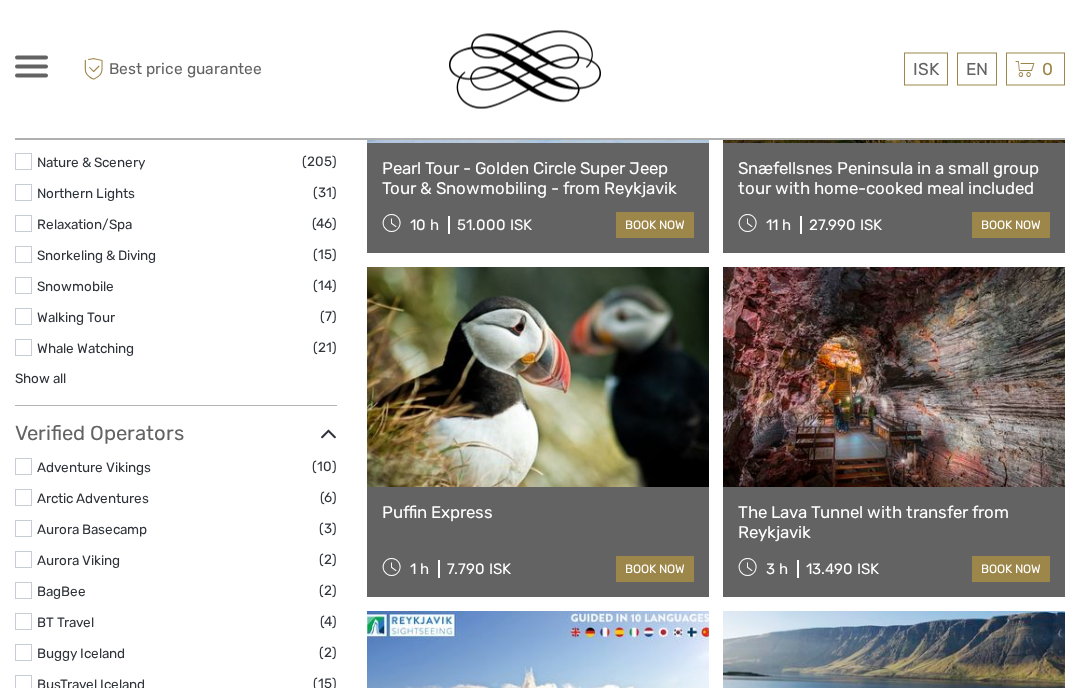 click at bounding box center [538, 378] 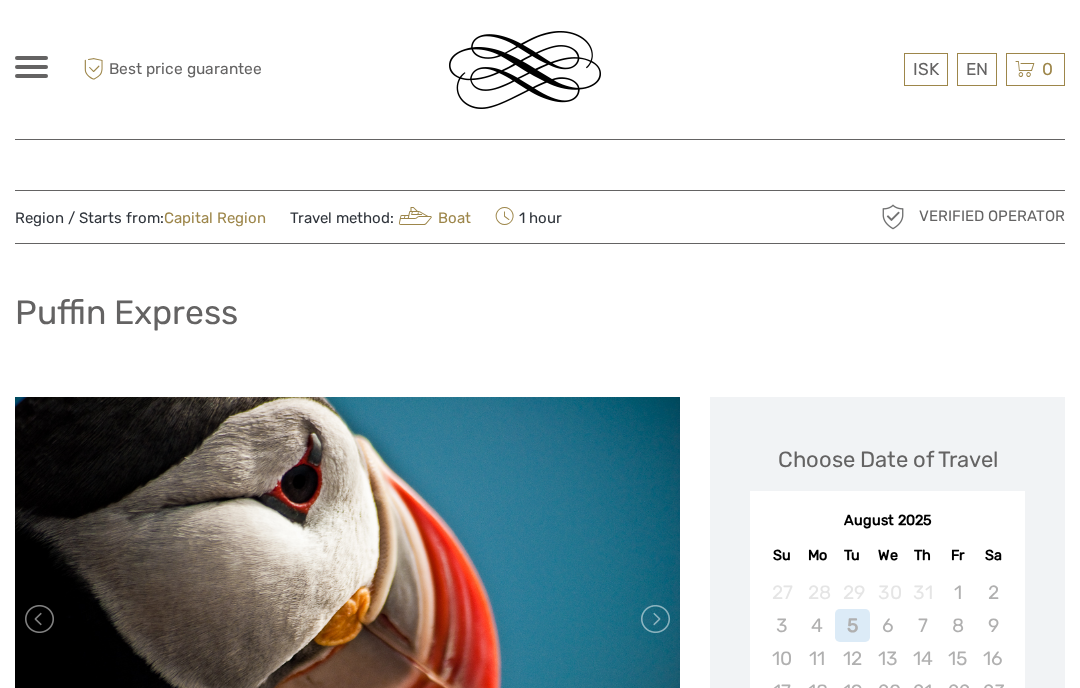 scroll, scrollTop: 0, scrollLeft: 0, axis: both 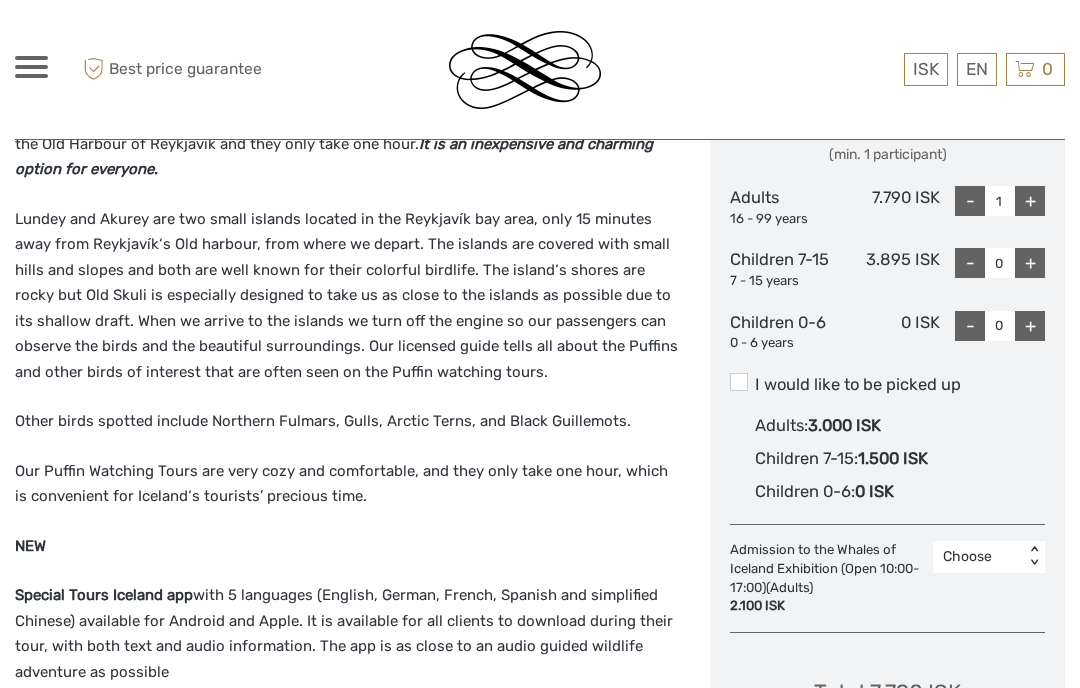 click on "Total :  7.790 ISK Best price guarantee ADD TO CART EXPRESS CHECKOUT" at bounding box center (887, 740) 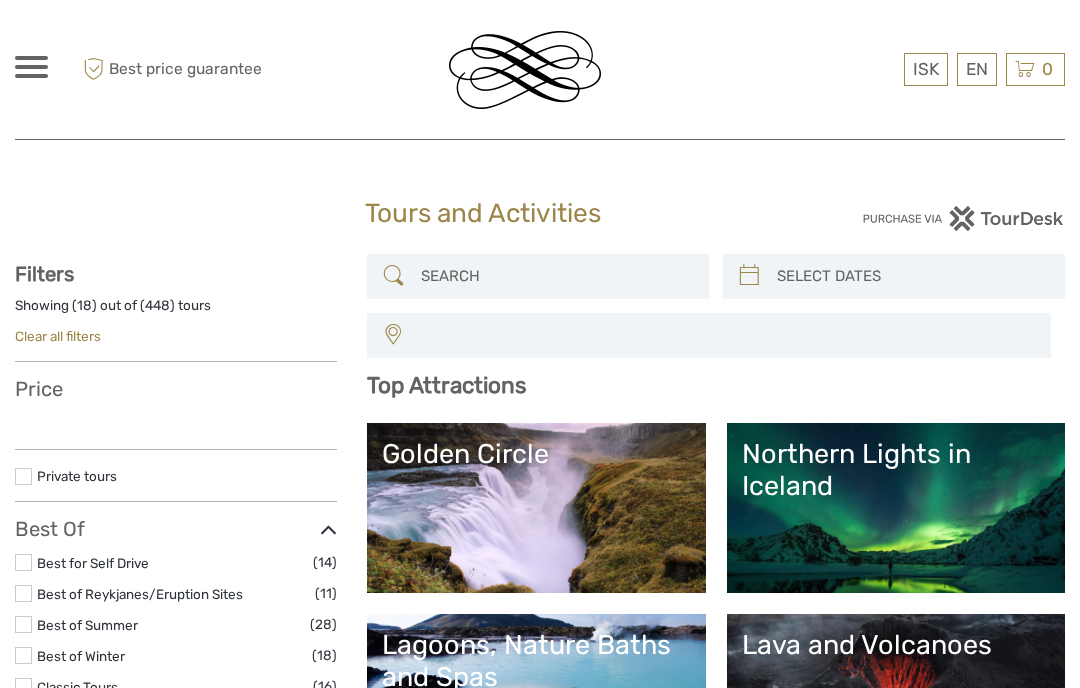 select 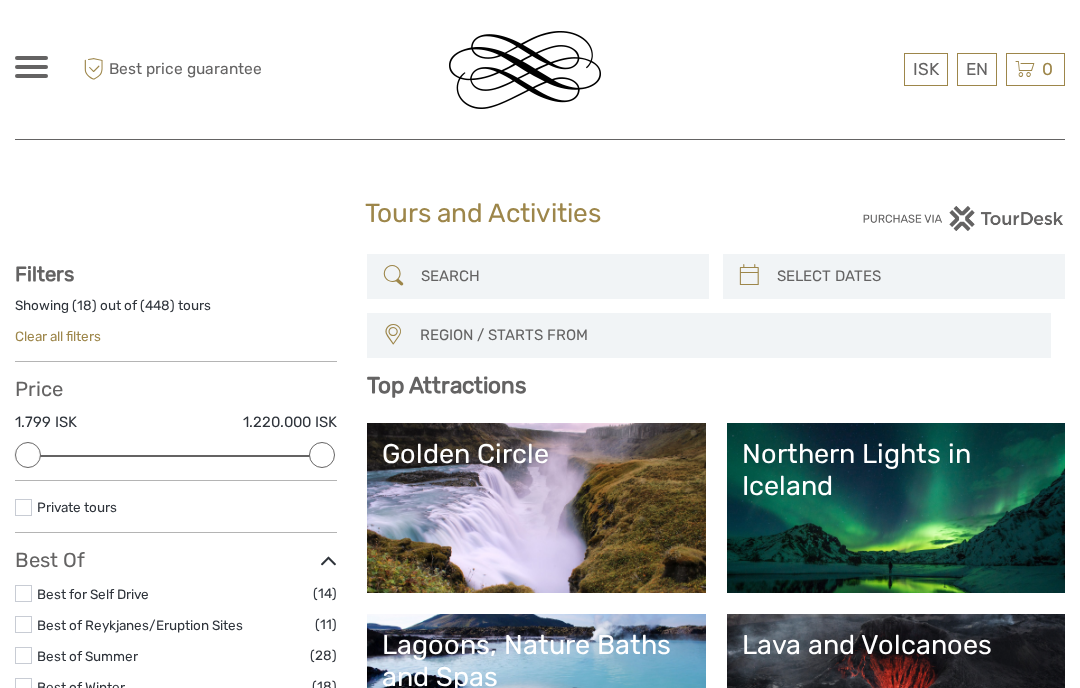 scroll, scrollTop: 0, scrollLeft: 0, axis: both 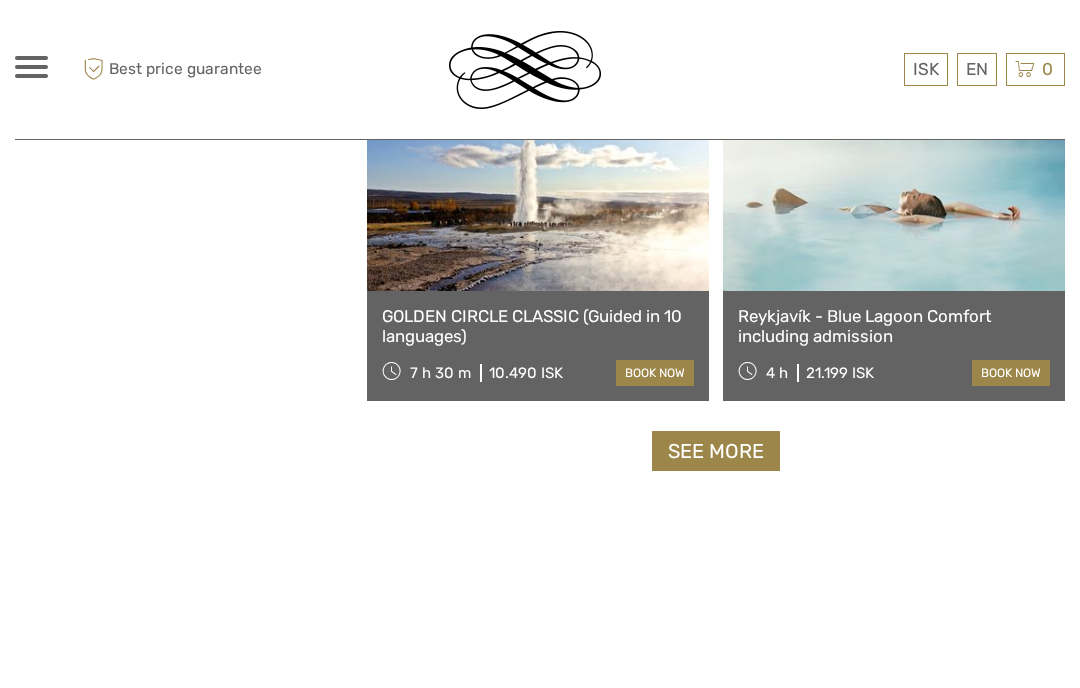 click on "See more" at bounding box center (716, 451) 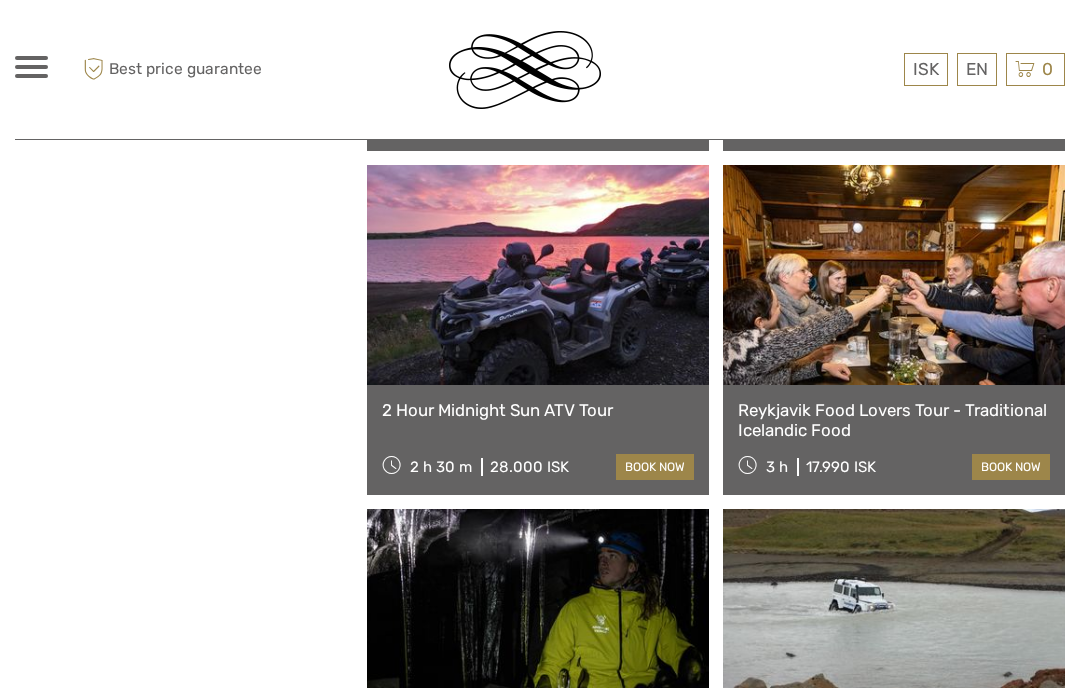 scroll, scrollTop: 5708, scrollLeft: 0, axis: vertical 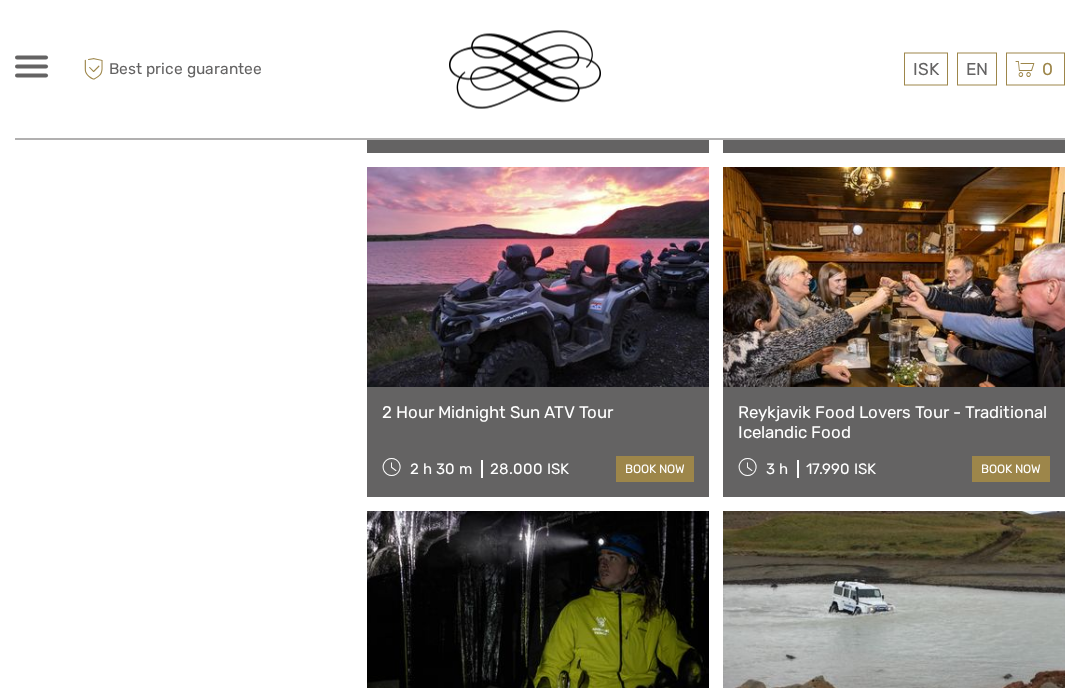 click at bounding box center (894, 278) 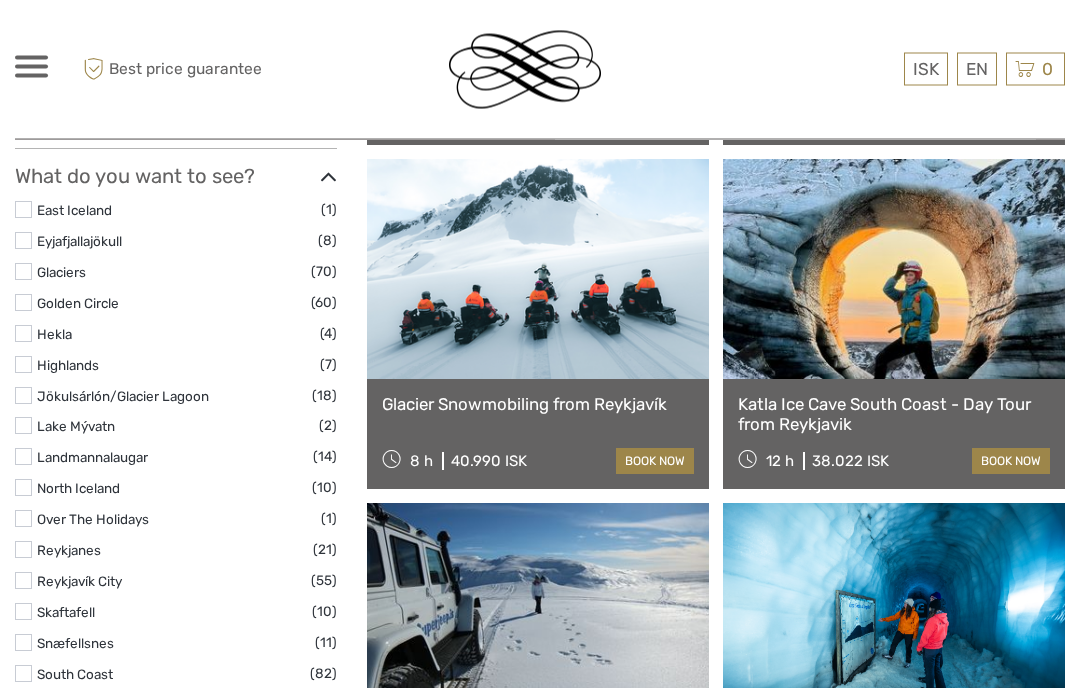 scroll, scrollTop: 902, scrollLeft: 0, axis: vertical 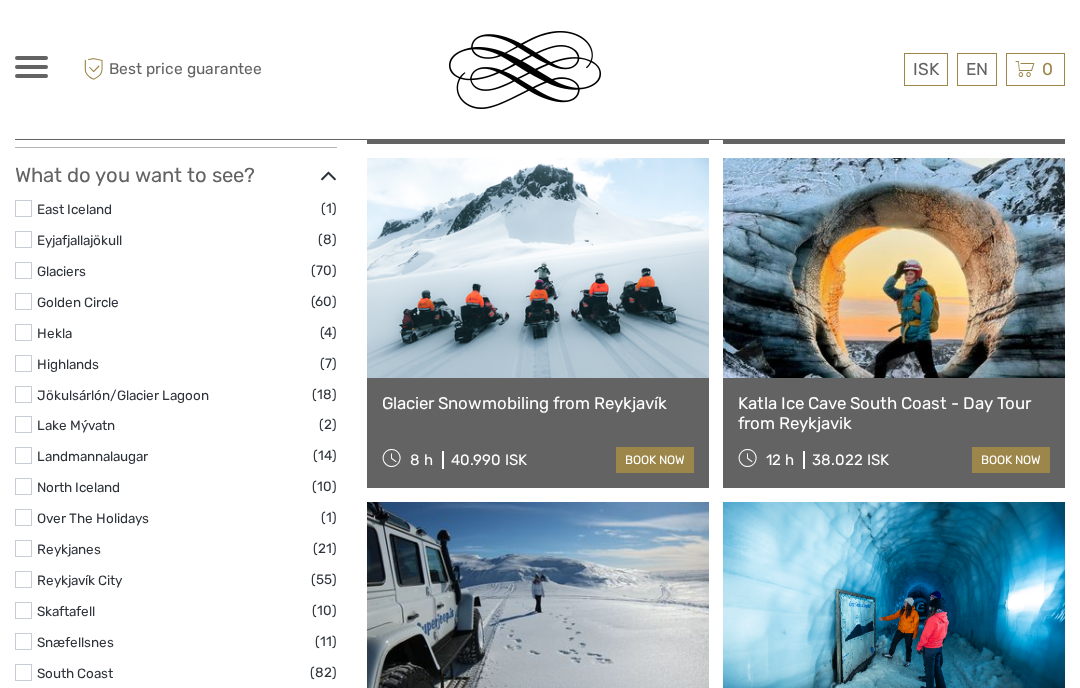 click at bounding box center [894, 268] 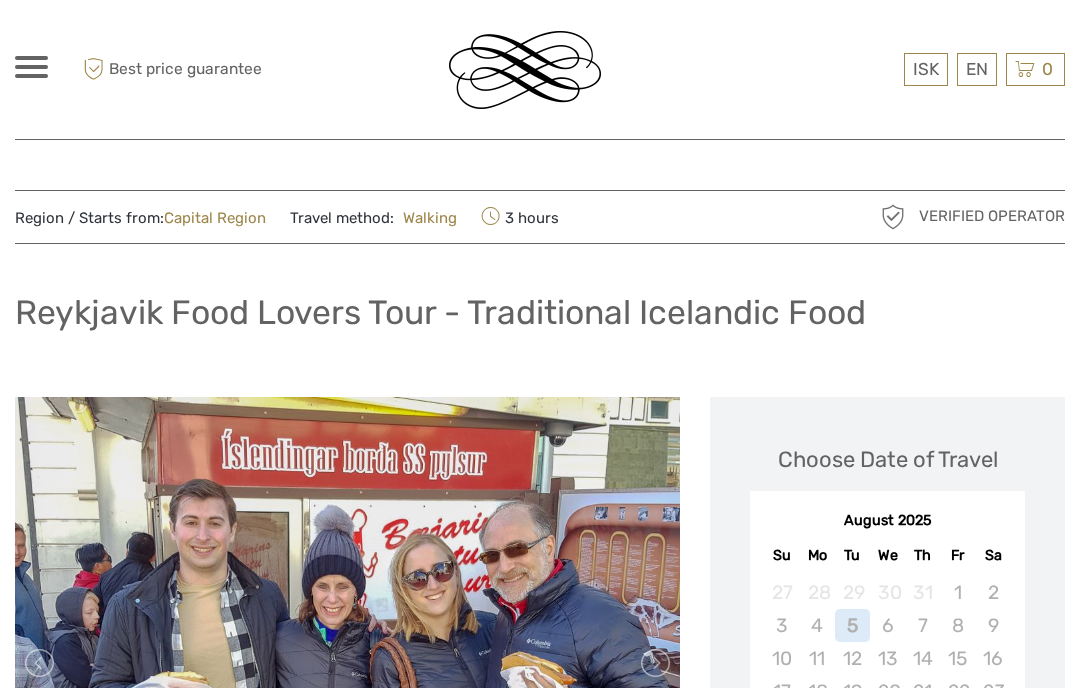 scroll, scrollTop: 0, scrollLeft: 0, axis: both 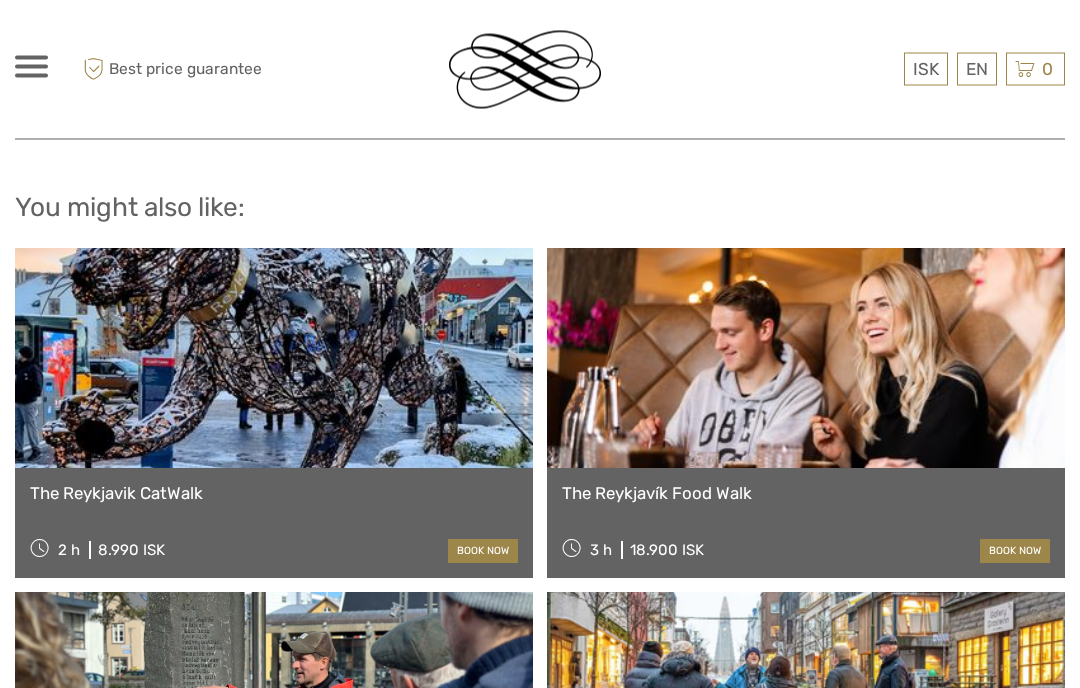 click at bounding box center (806, 359) 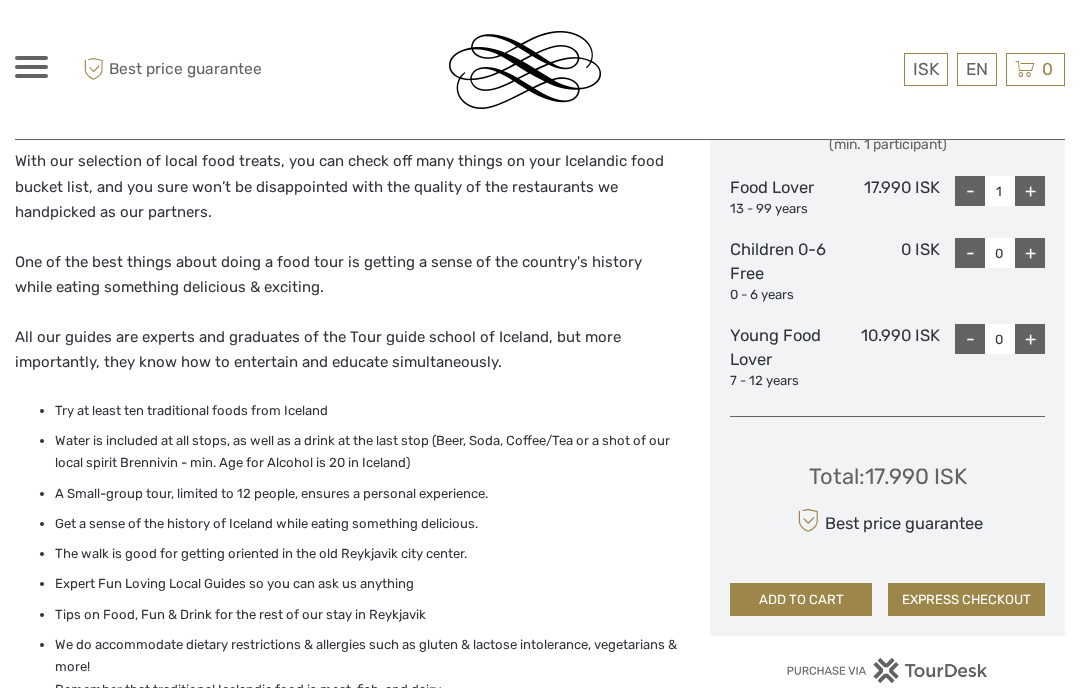 scroll, scrollTop: 959, scrollLeft: 0, axis: vertical 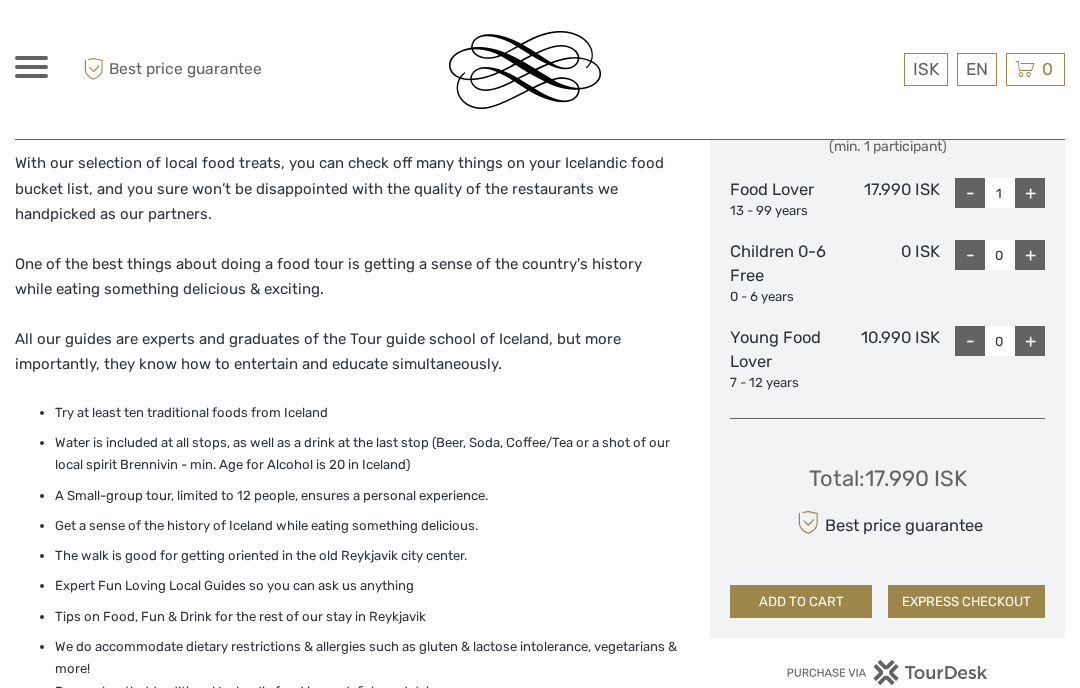 click on "$" at bounding box center (0, 0) 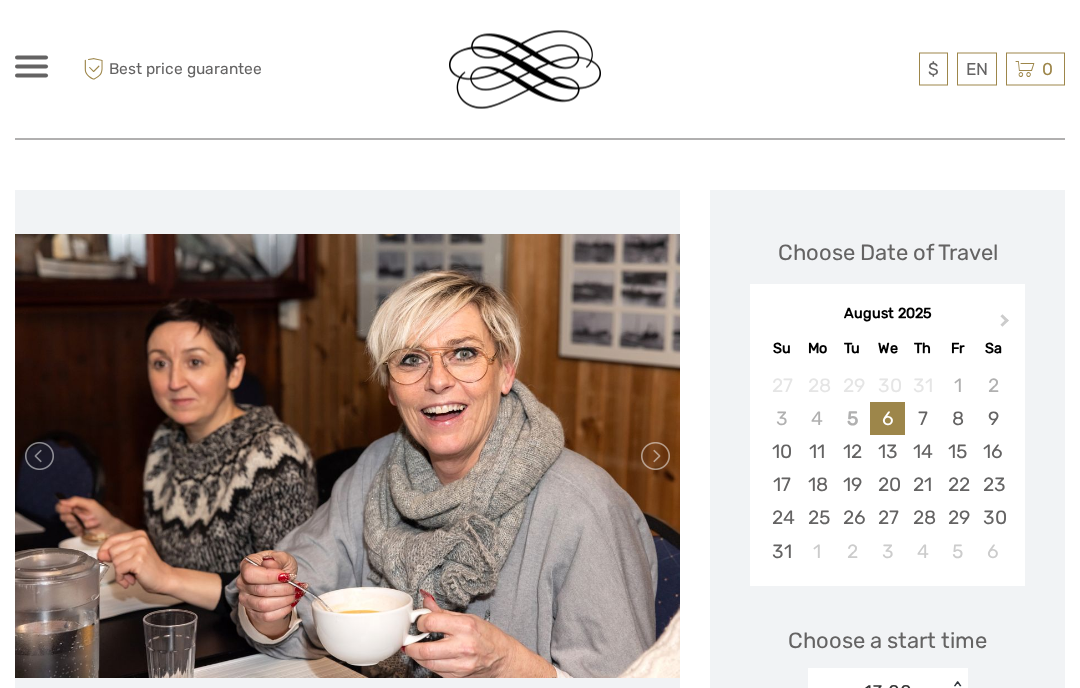 scroll, scrollTop: 229, scrollLeft: 0, axis: vertical 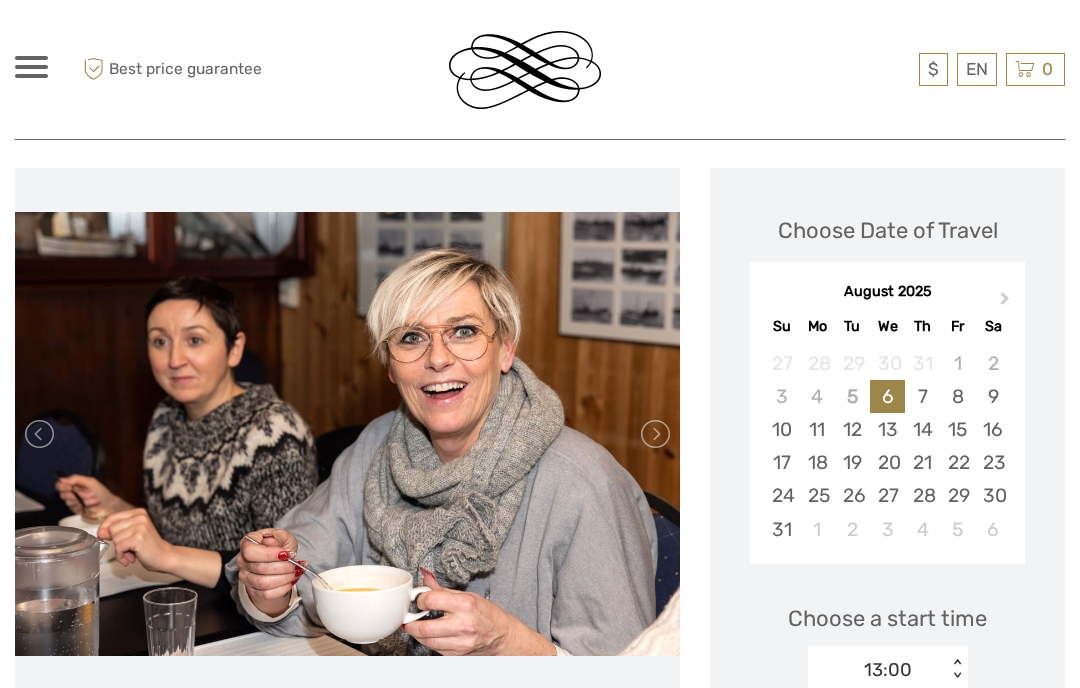 click at bounding box center [654, 434] 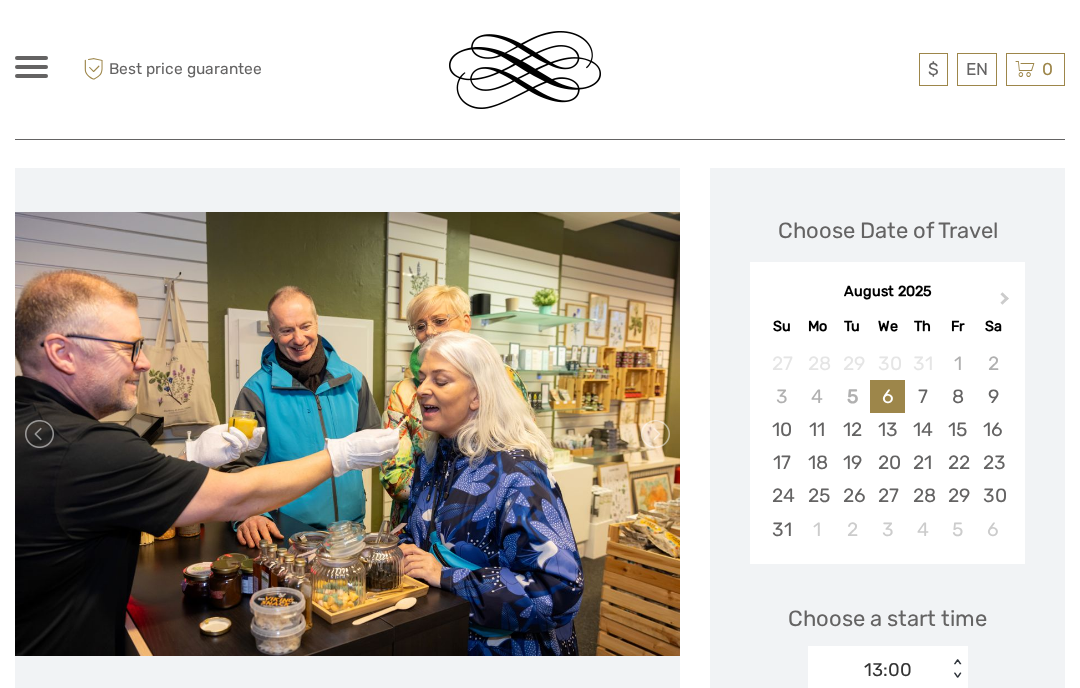 click at bounding box center (654, 434) 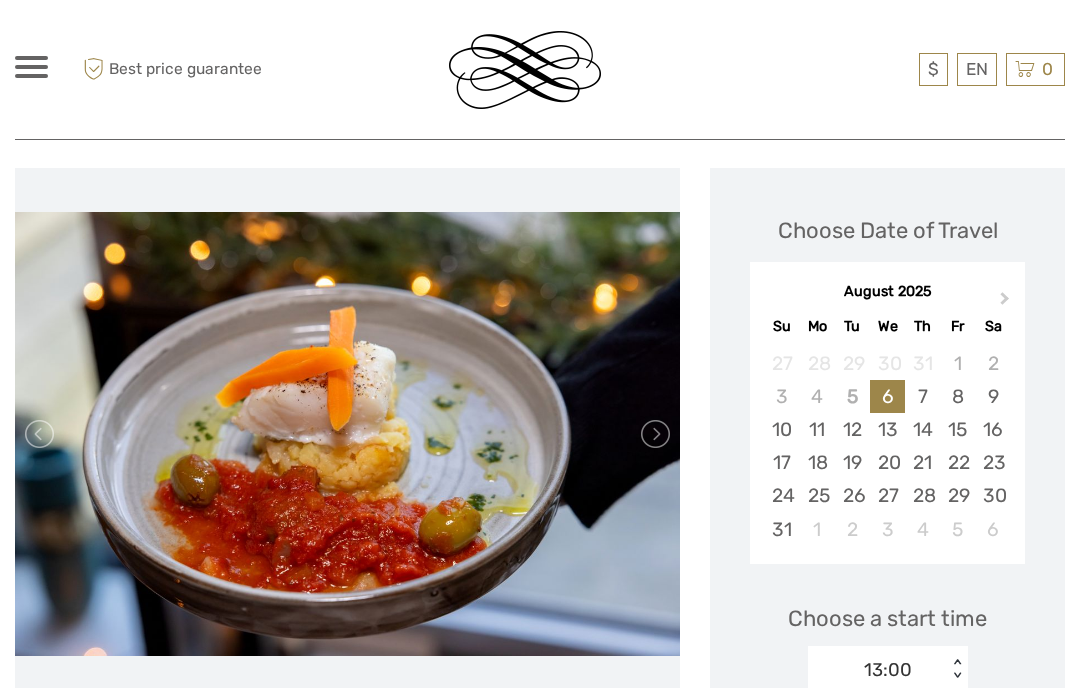 click at bounding box center [654, 434] 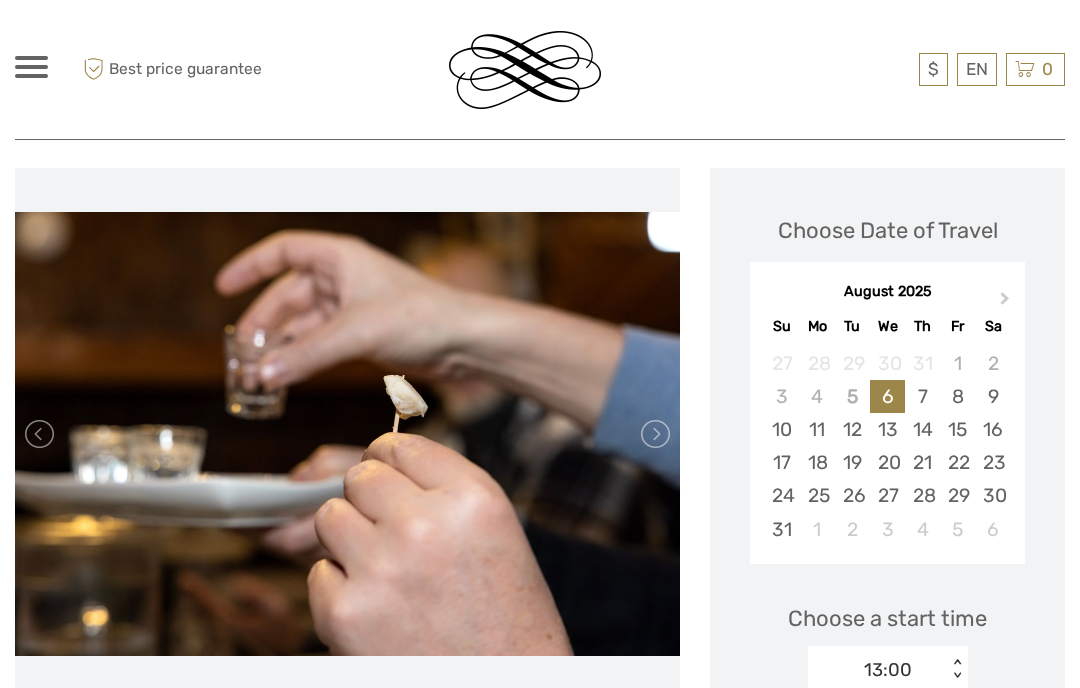 click at bounding box center (654, 434) 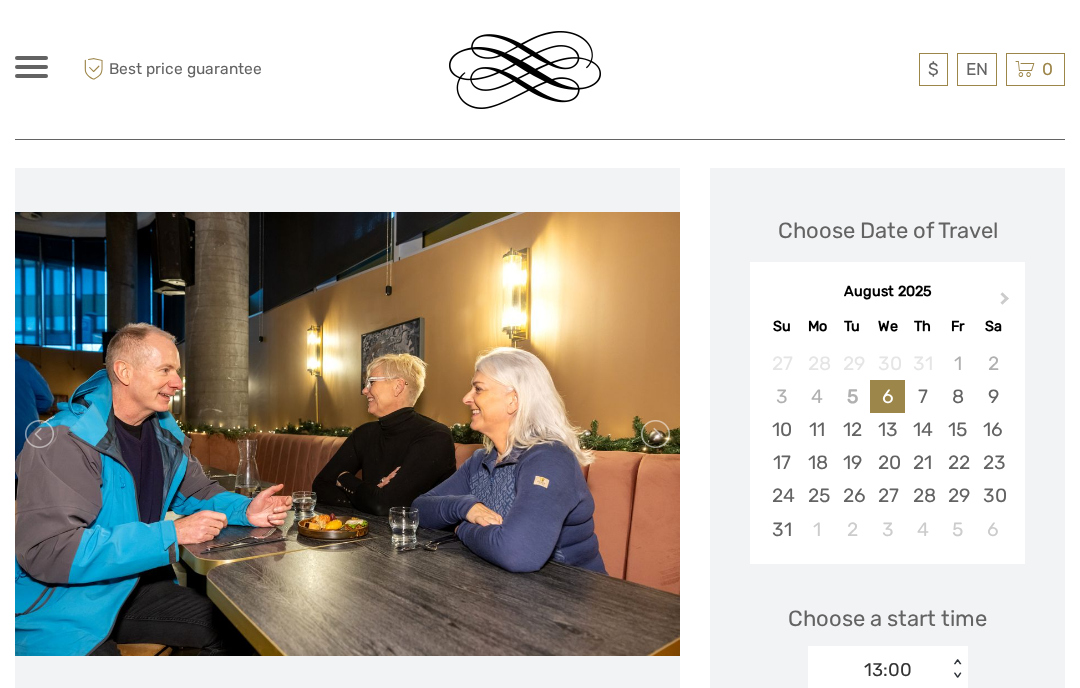 click at bounding box center (654, 434) 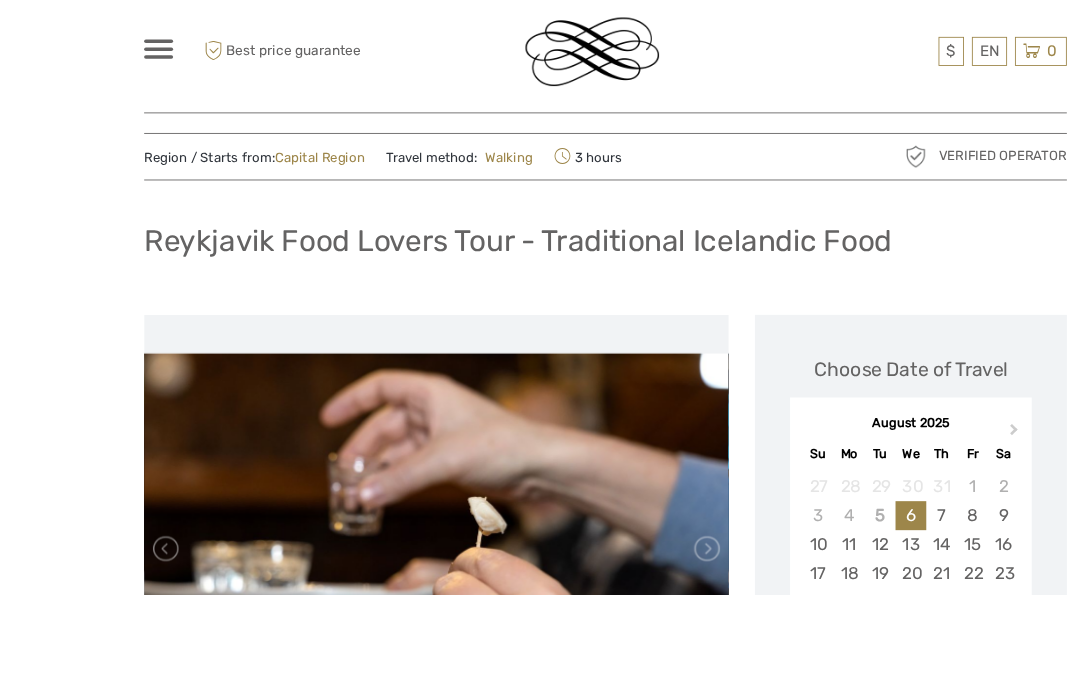 scroll, scrollTop: 158, scrollLeft: 0, axis: vertical 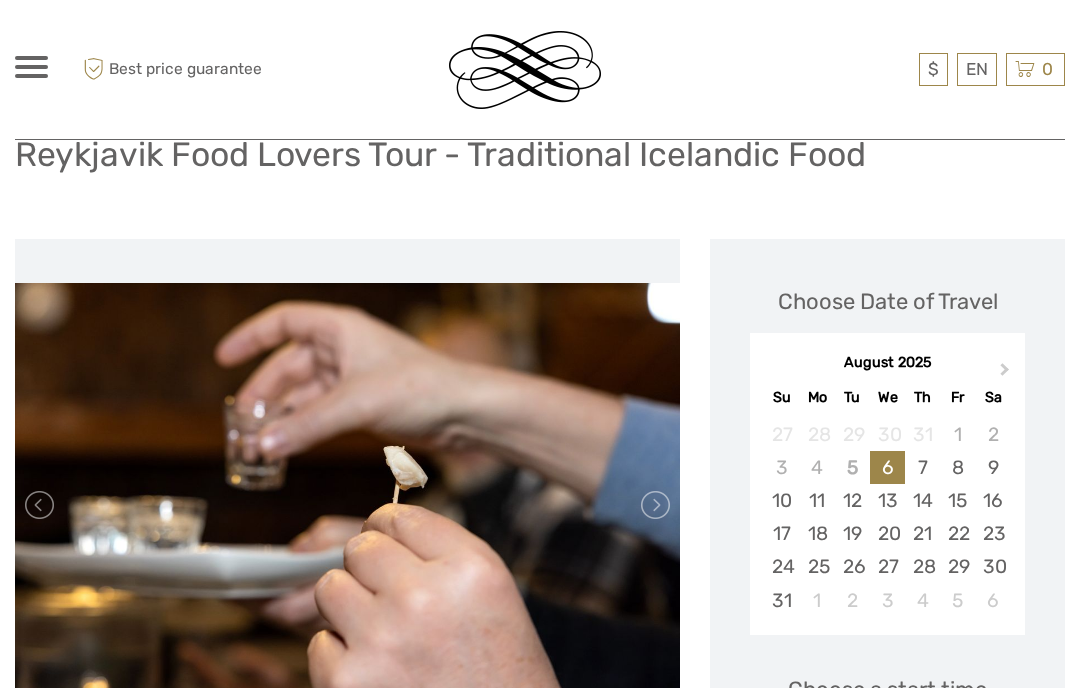 click at bounding box center (654, 505) 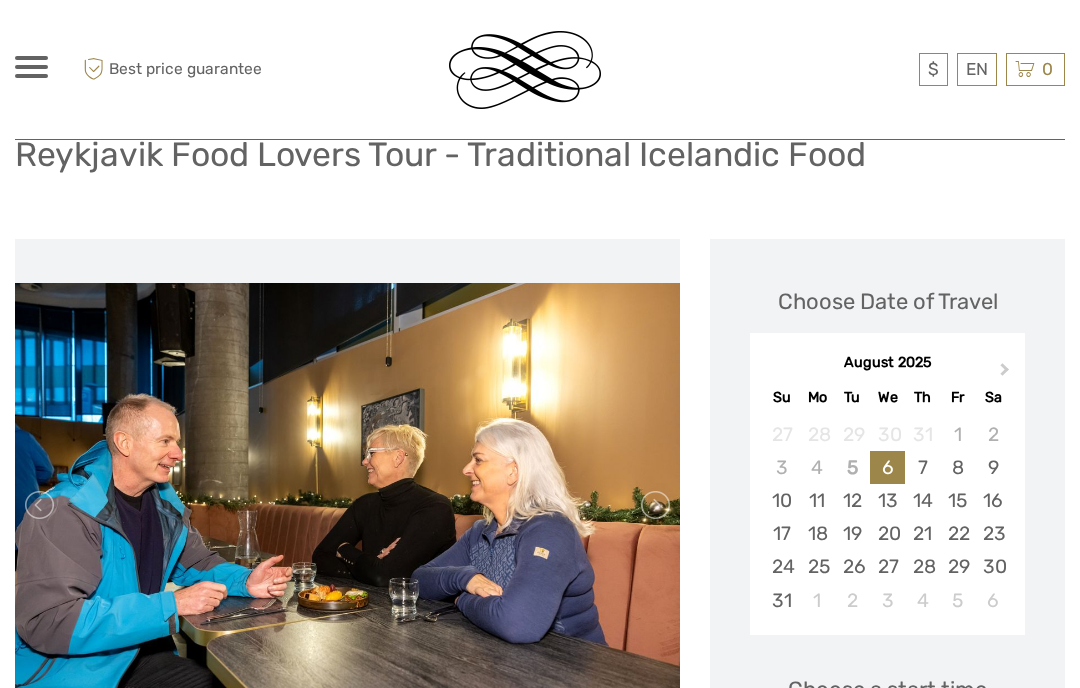 click at bounding box center (654, 505) 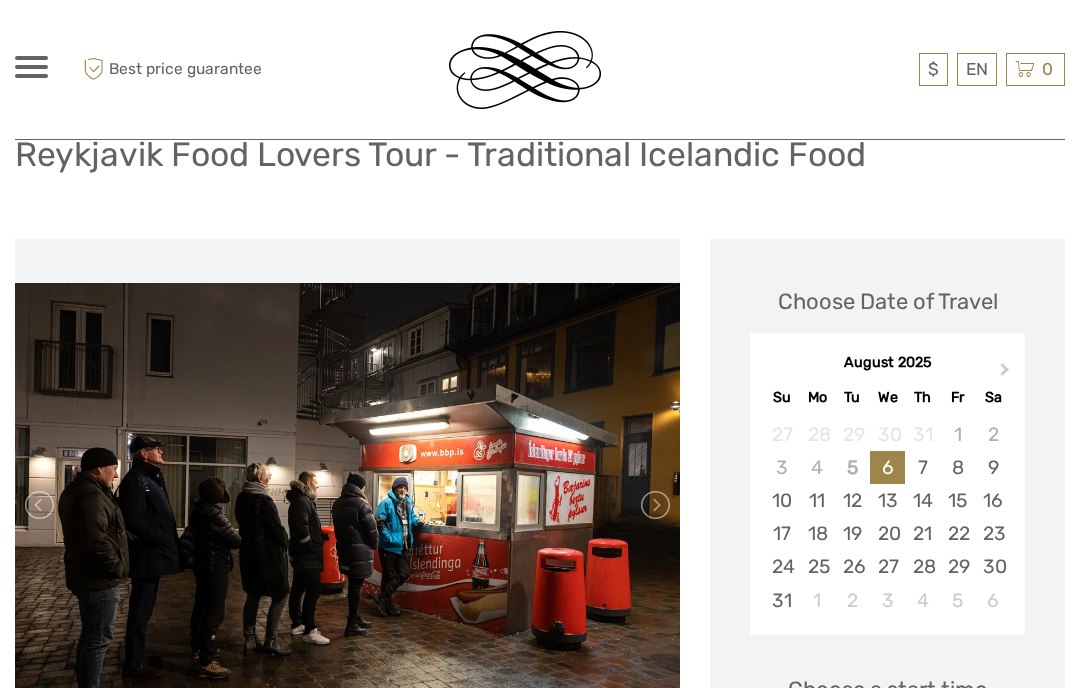 click at bounding box center [654, 505] 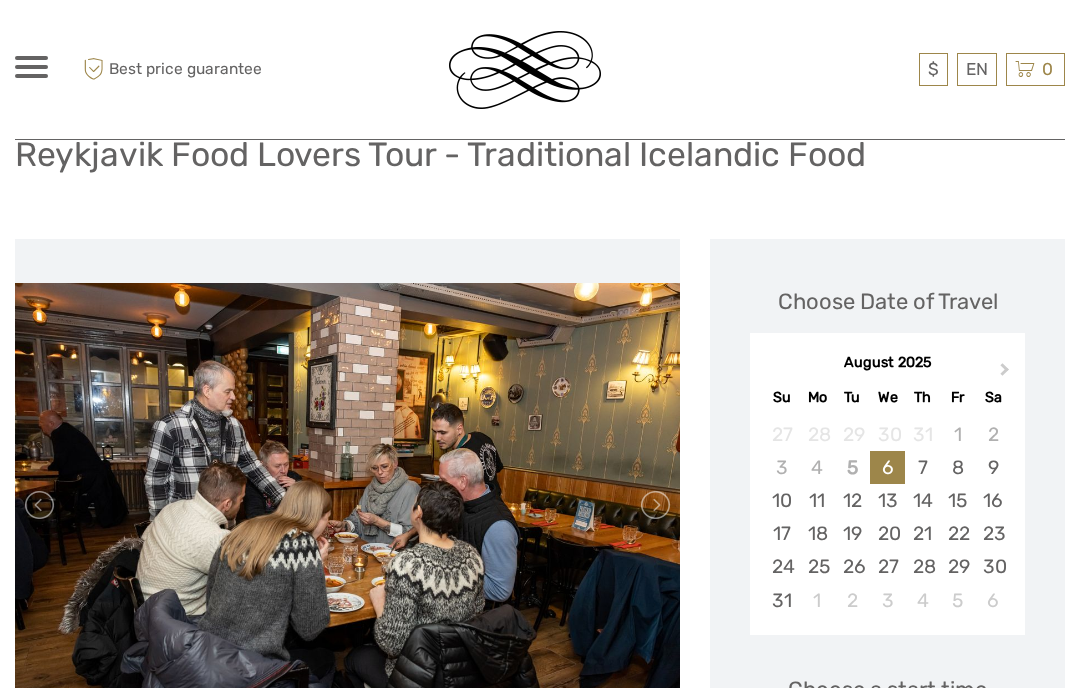 click at bounding box center (654, 505) 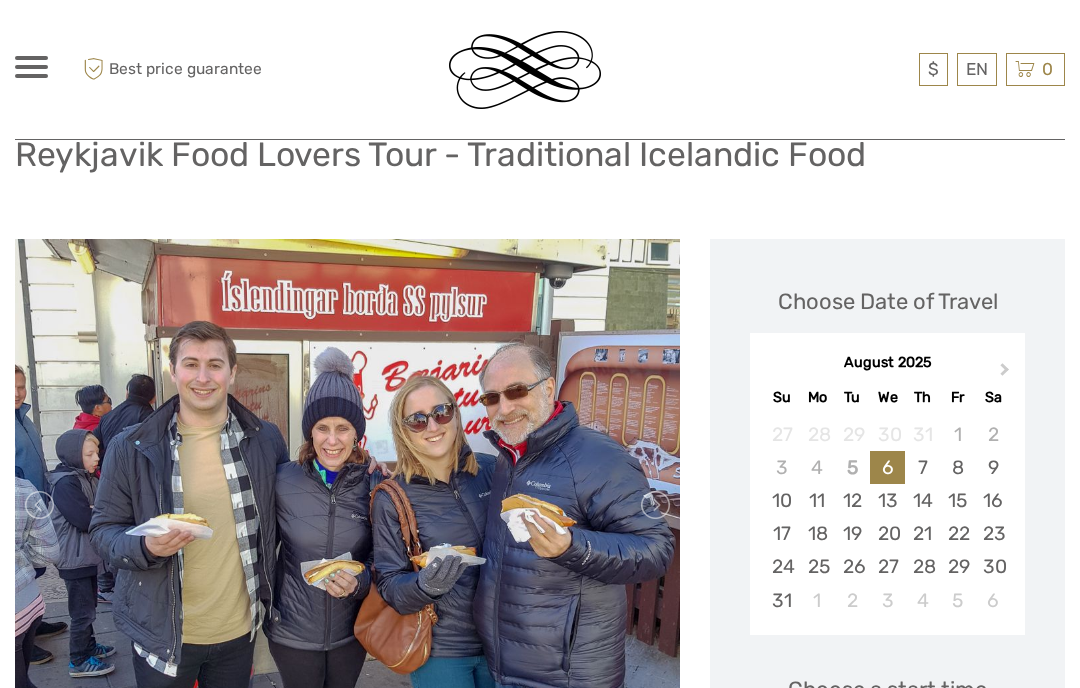 click at bounding box center [654, 505] 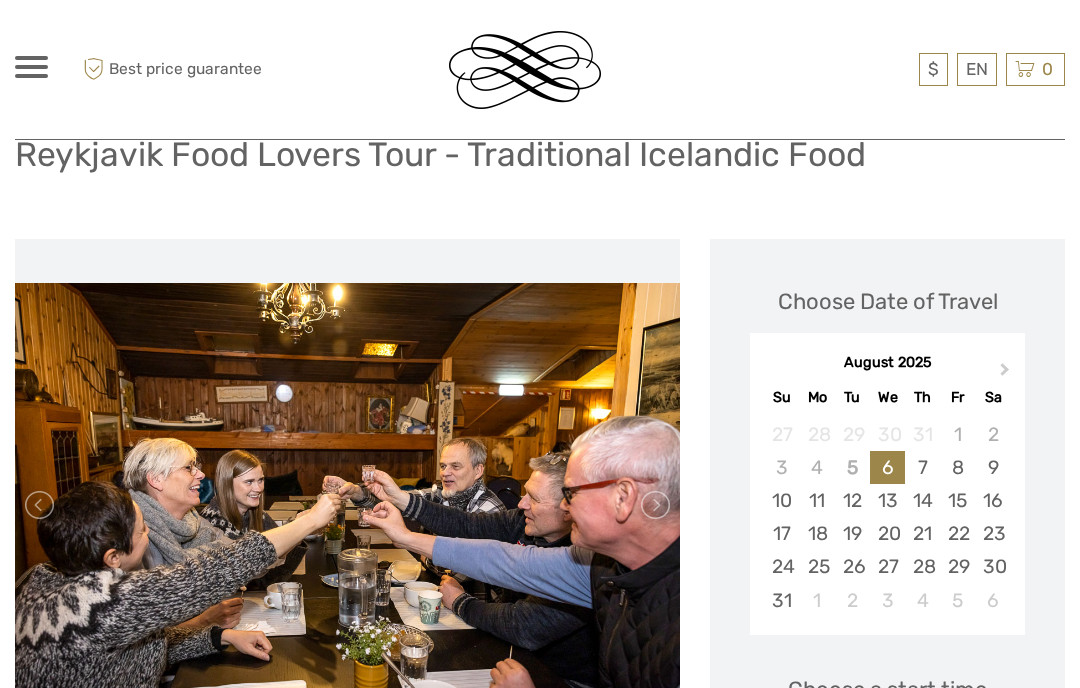 click at bounding box center (654, 505) 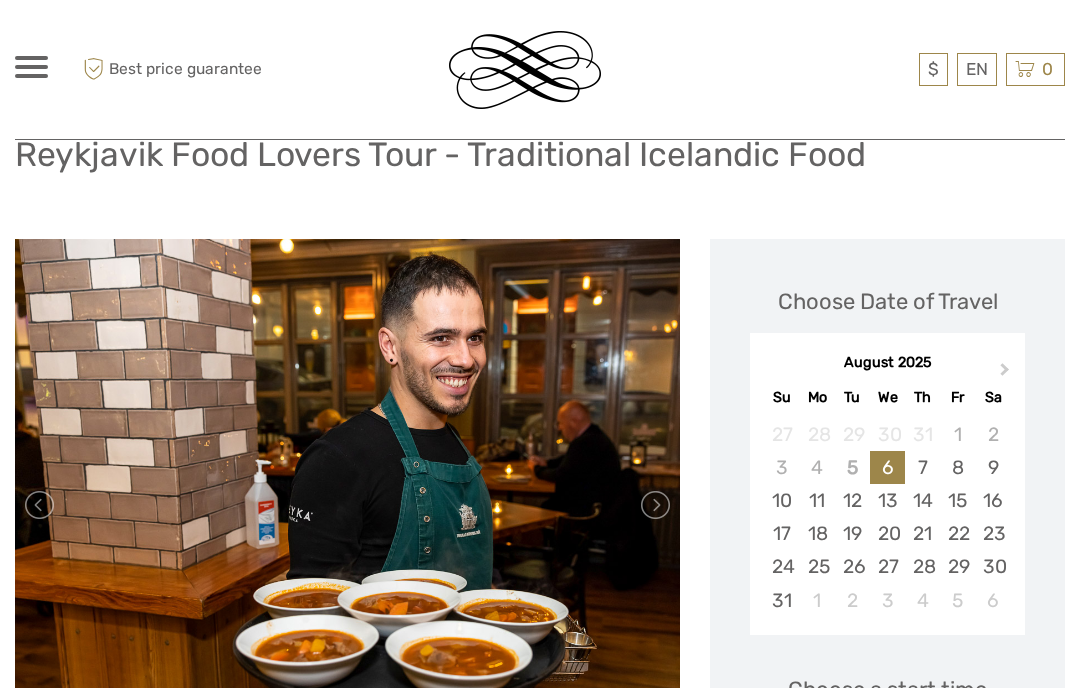click at bounding box center [654, 505] 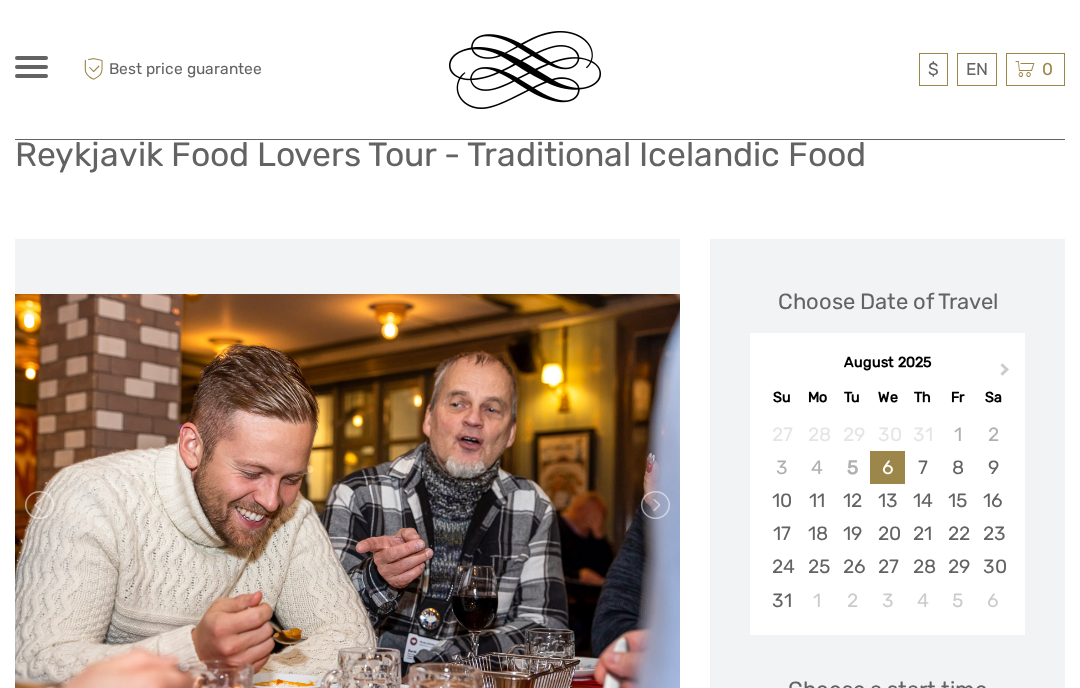 click at bounding box center (654, 505) 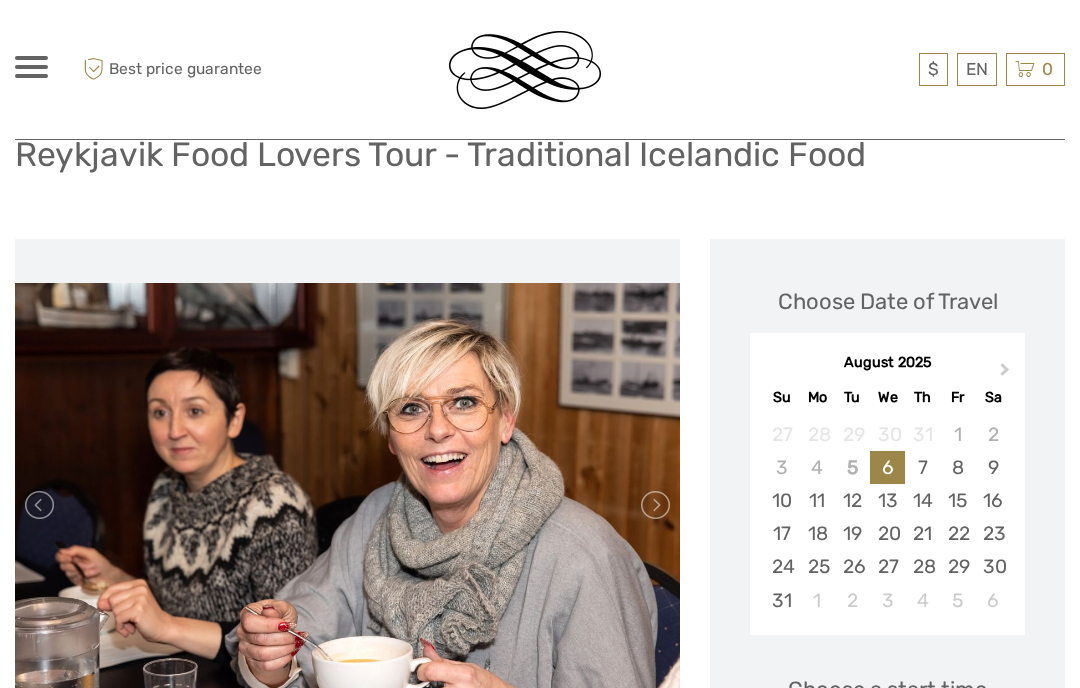 click at bounding box center (654, 505) 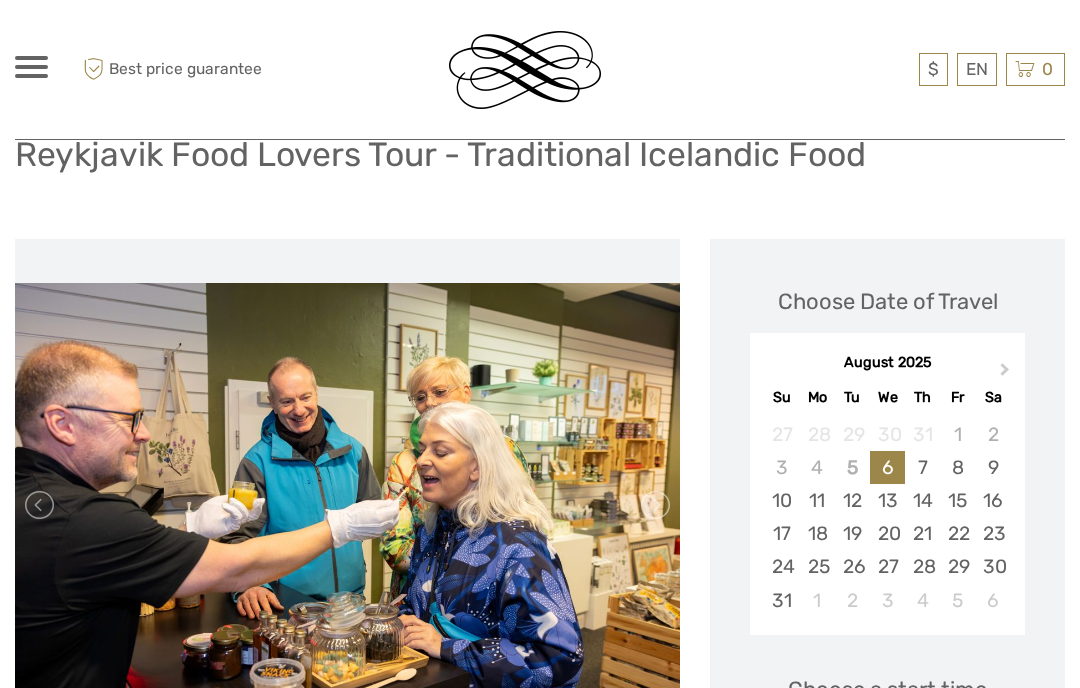 click at bounding box center (347, 505) 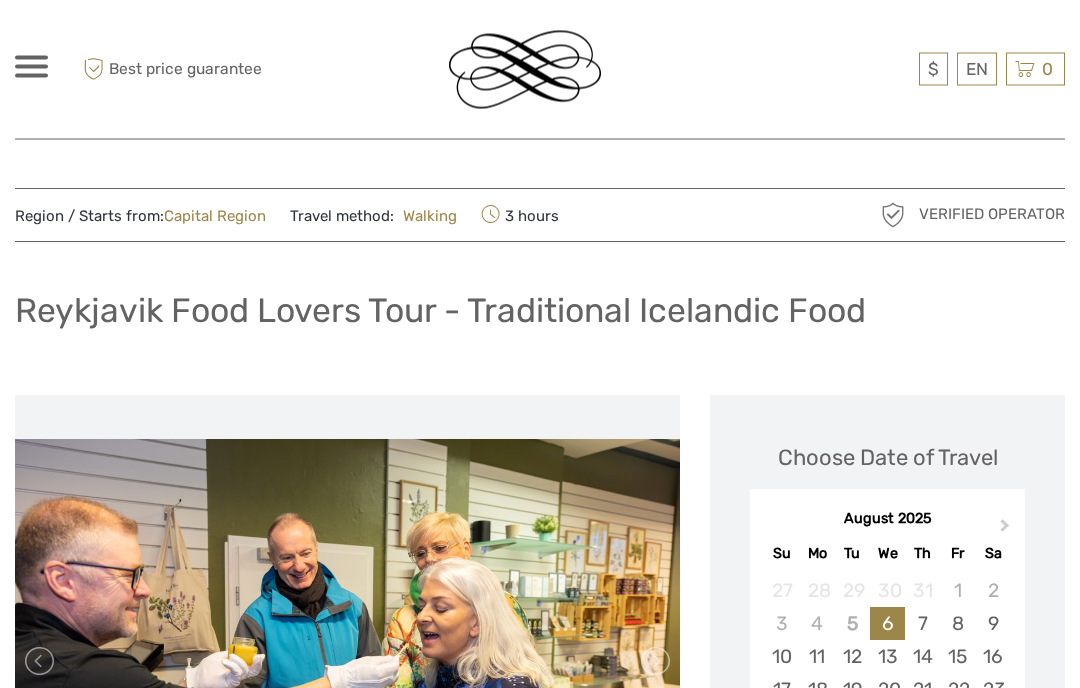 scroll, scrollTop: 0, scrollLeft: 0, axis: both 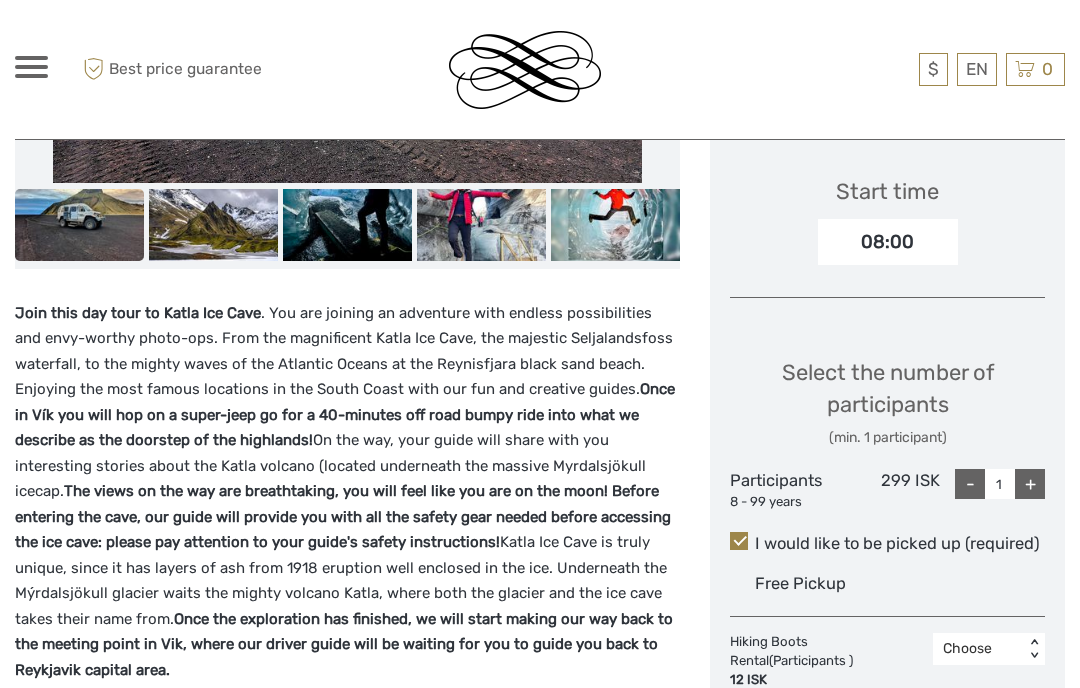 click on "I would like to be picked up (required)" at bounding box center [887, 544] 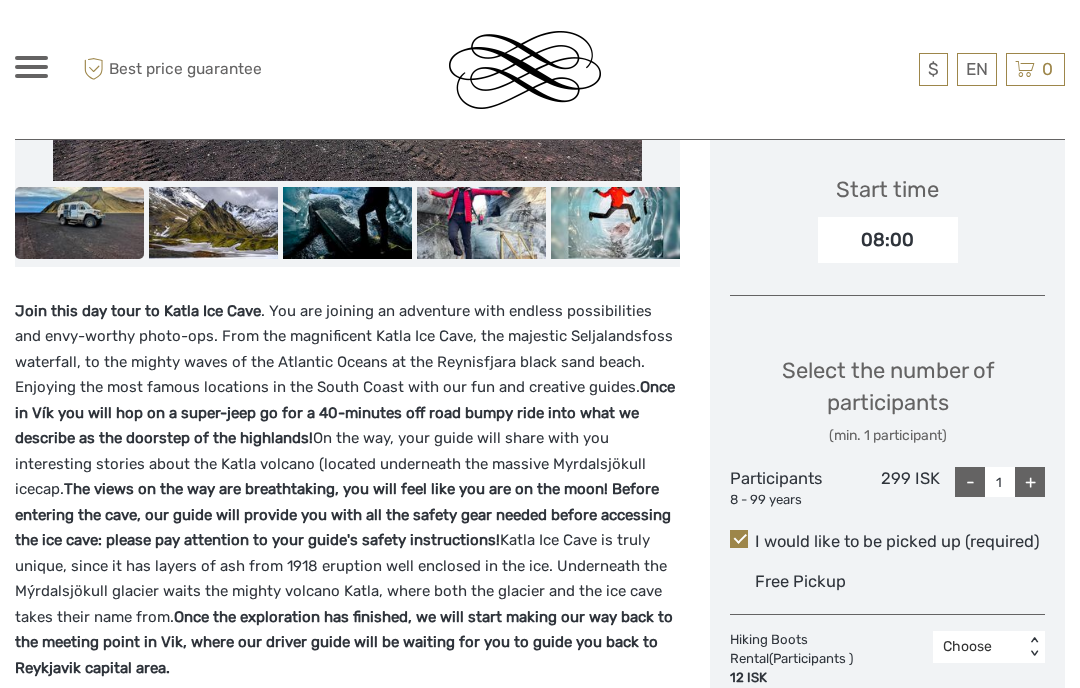 click on "Free Pickup" at bounding box center [900, 581] 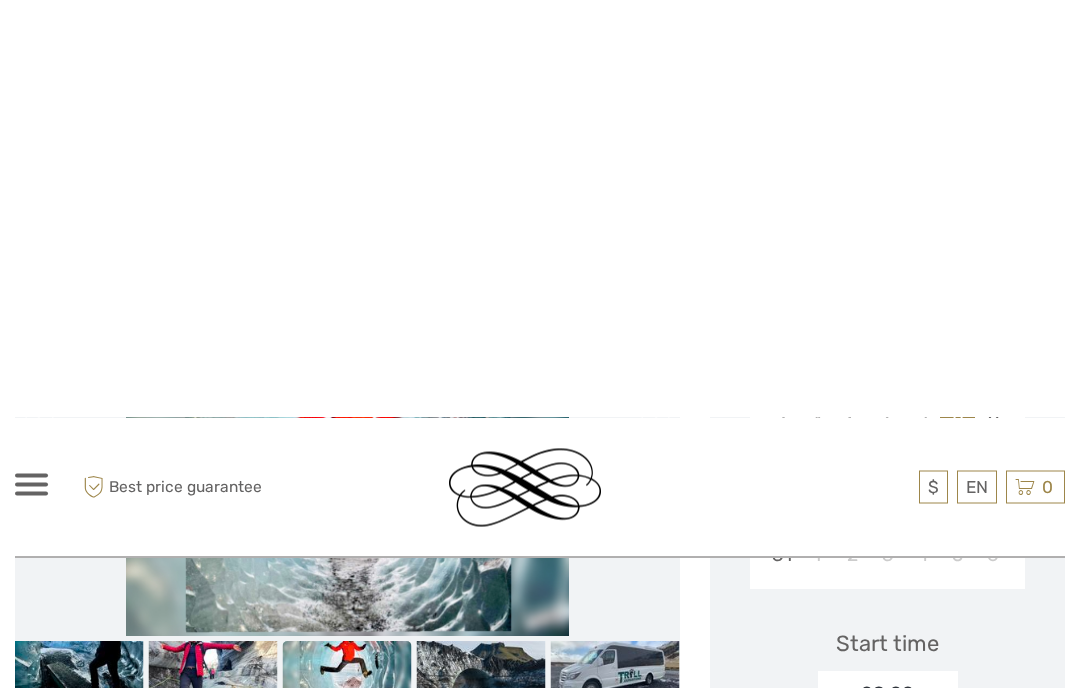 scroll, scrollTop: 0, scrollLeft: 0, axis: both 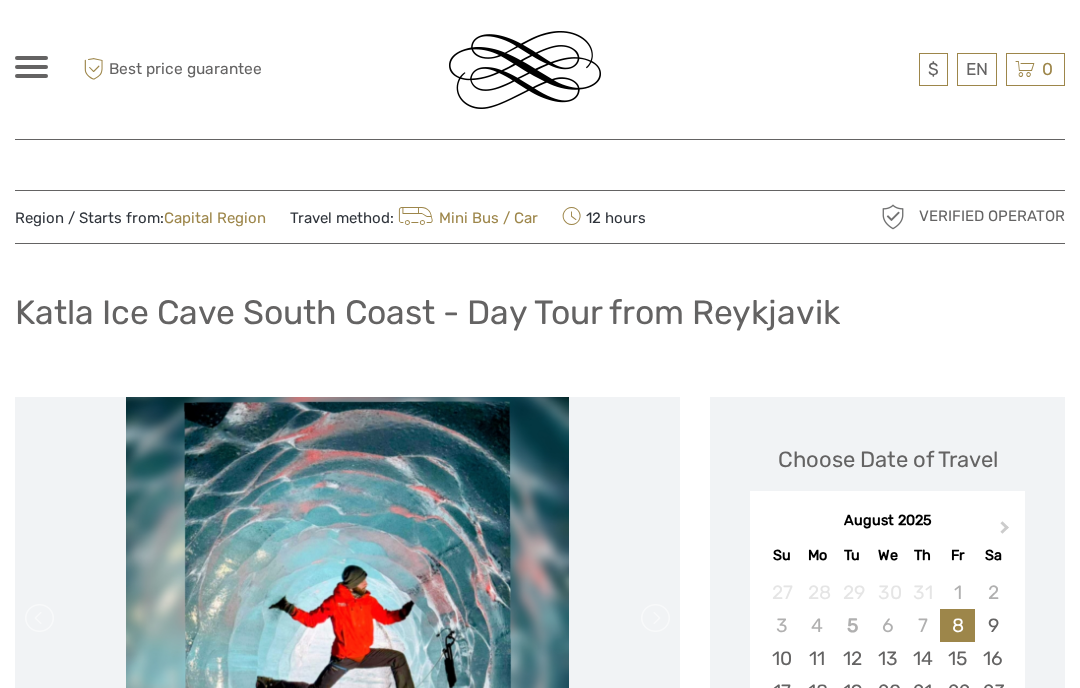 click at bounding box center [31, 67] 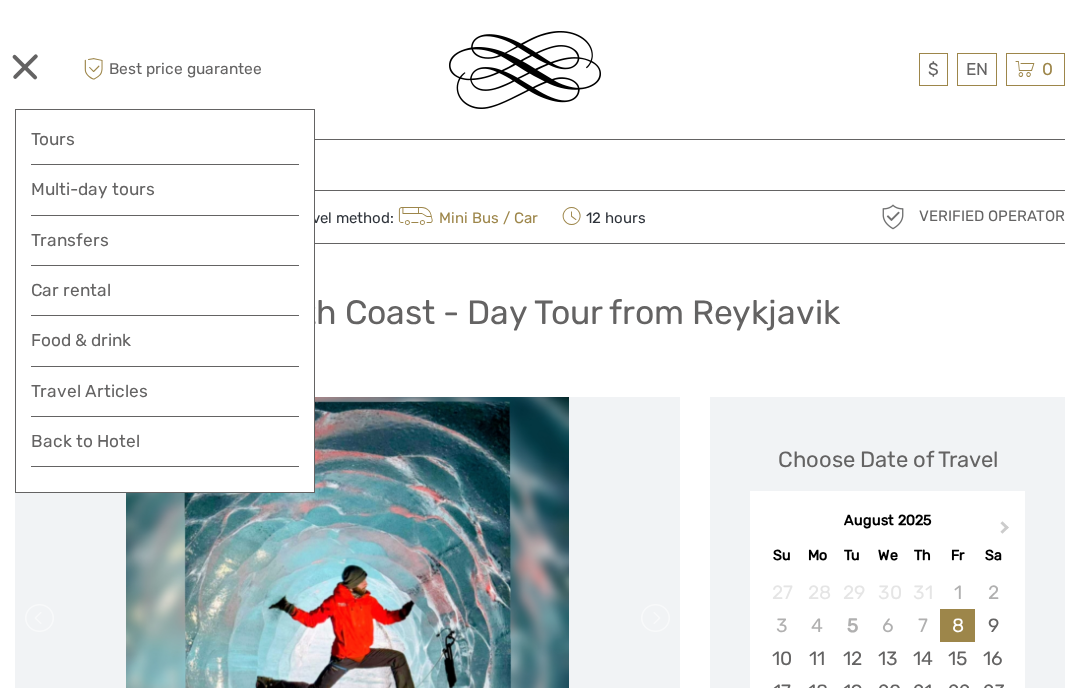click on "Tours" at bounding box center [165, 139] 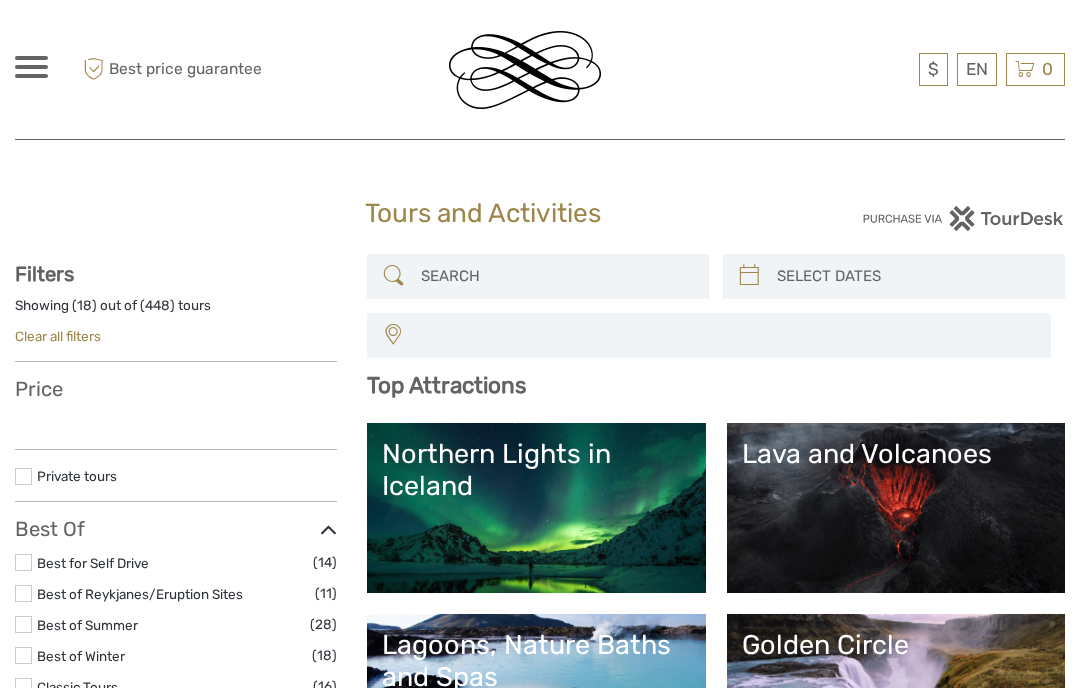 select 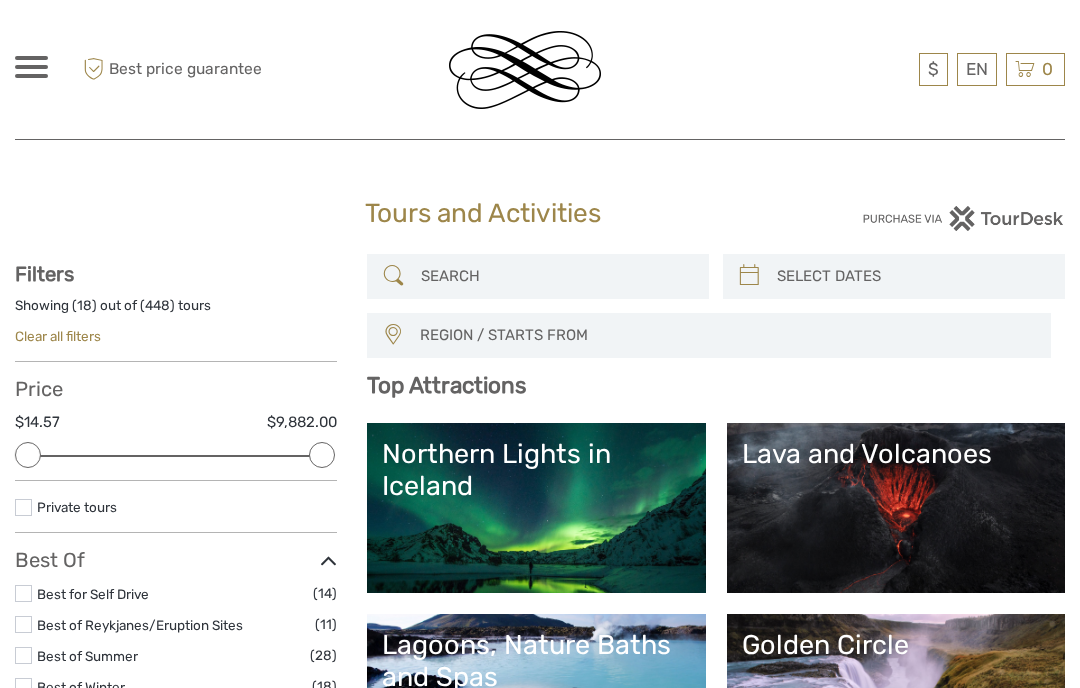 scroll, scrollTop: 0, scrollLeft: 0, axis: both 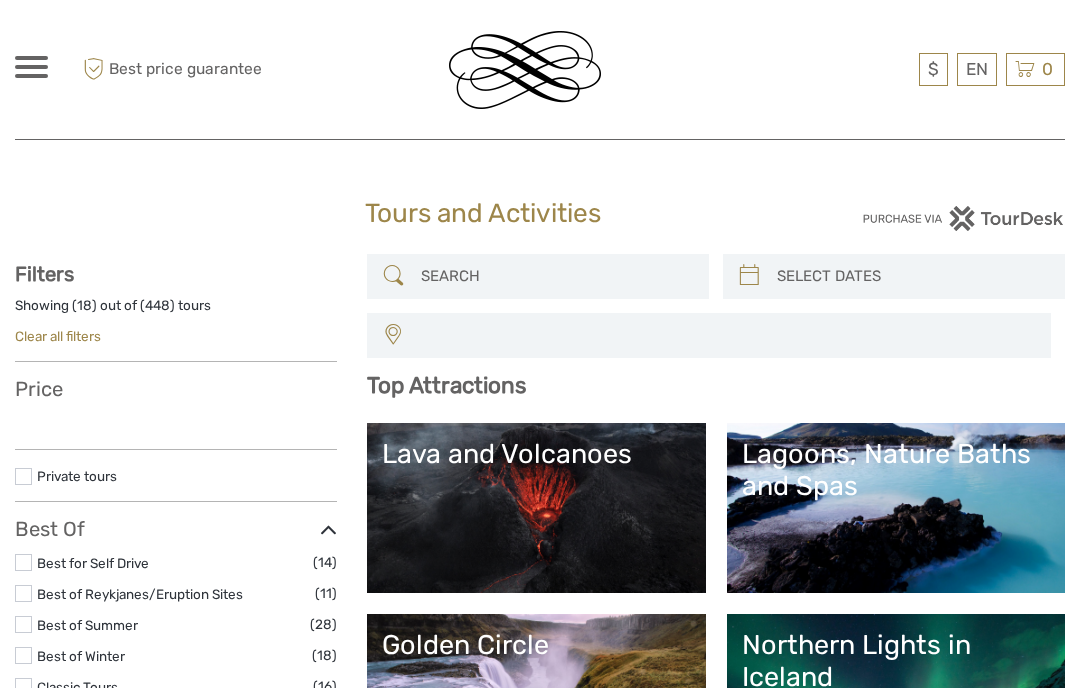 select 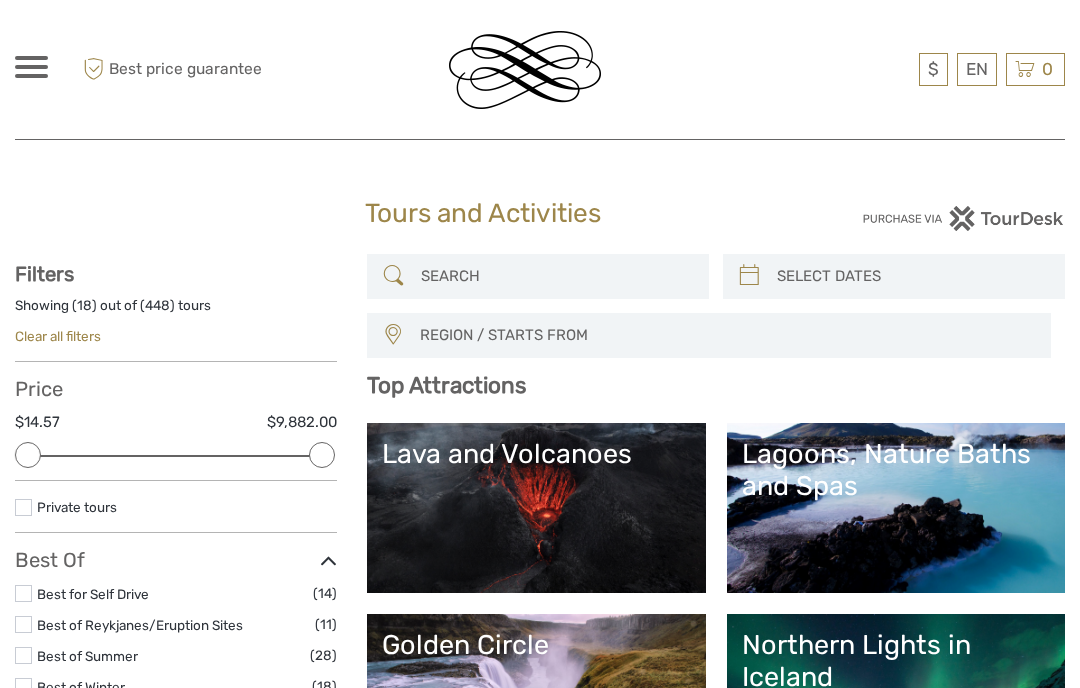 scroll, scrollTop: 0, scrollLeft: 0, axis: both 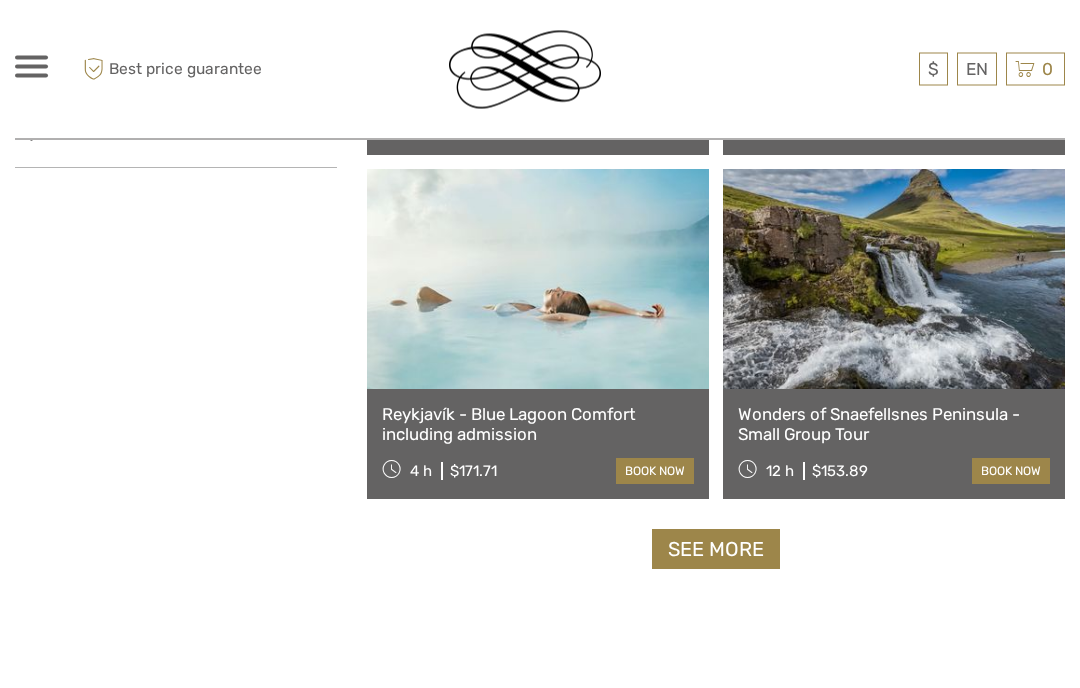 click on "See more" at bounding box center (716, 550) 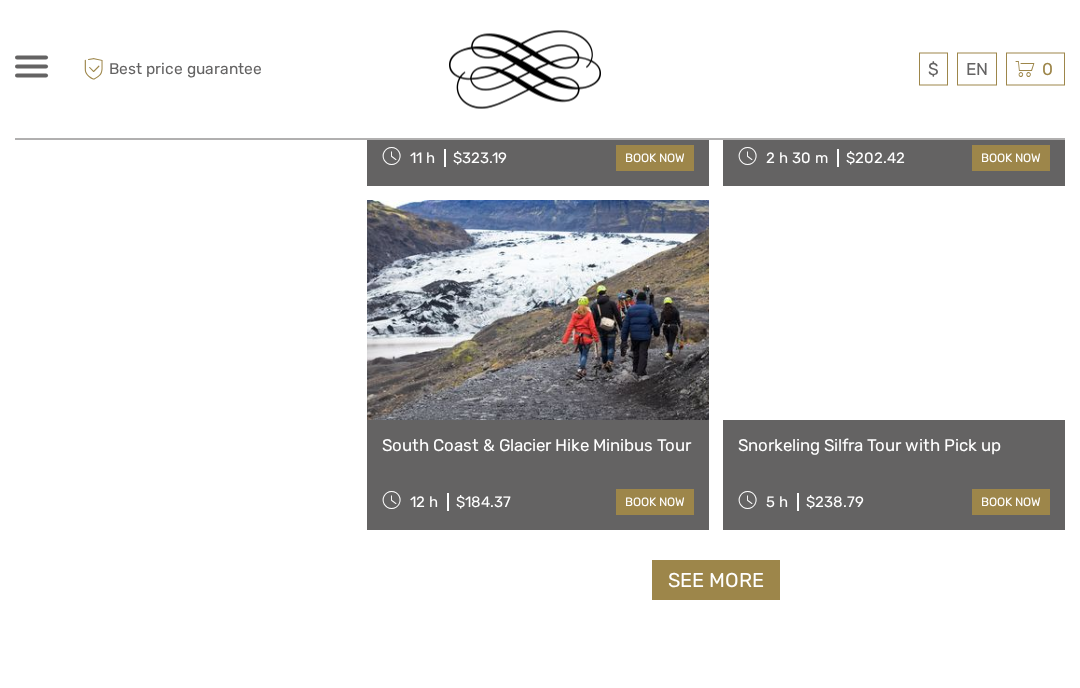 scroll, scrollTop: 6041, scrollLeft: 0, axis: vertical 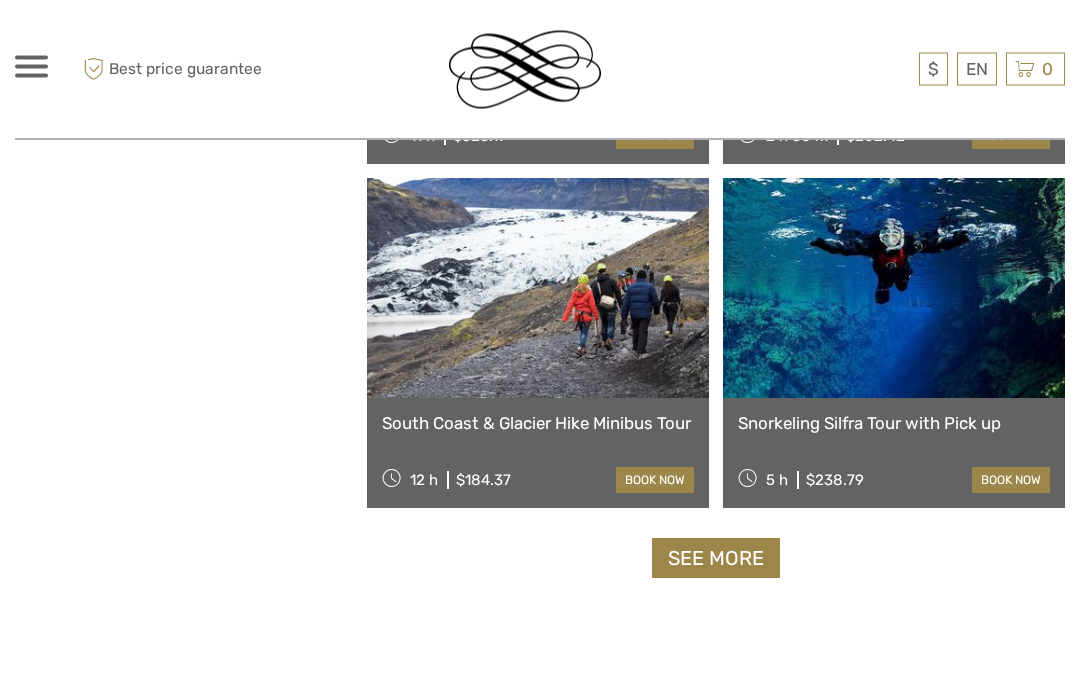 click on "See more" at bounding box center [716, 559] 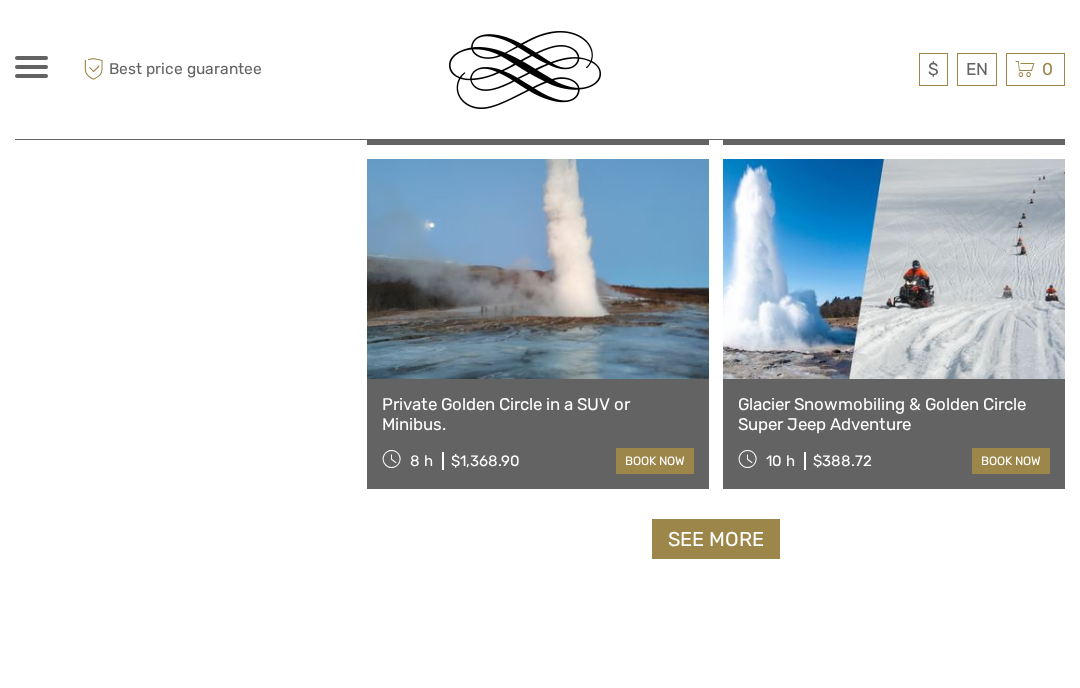 scroll, scrollTop: 9170, scrollLeft: 0, axis: vertical 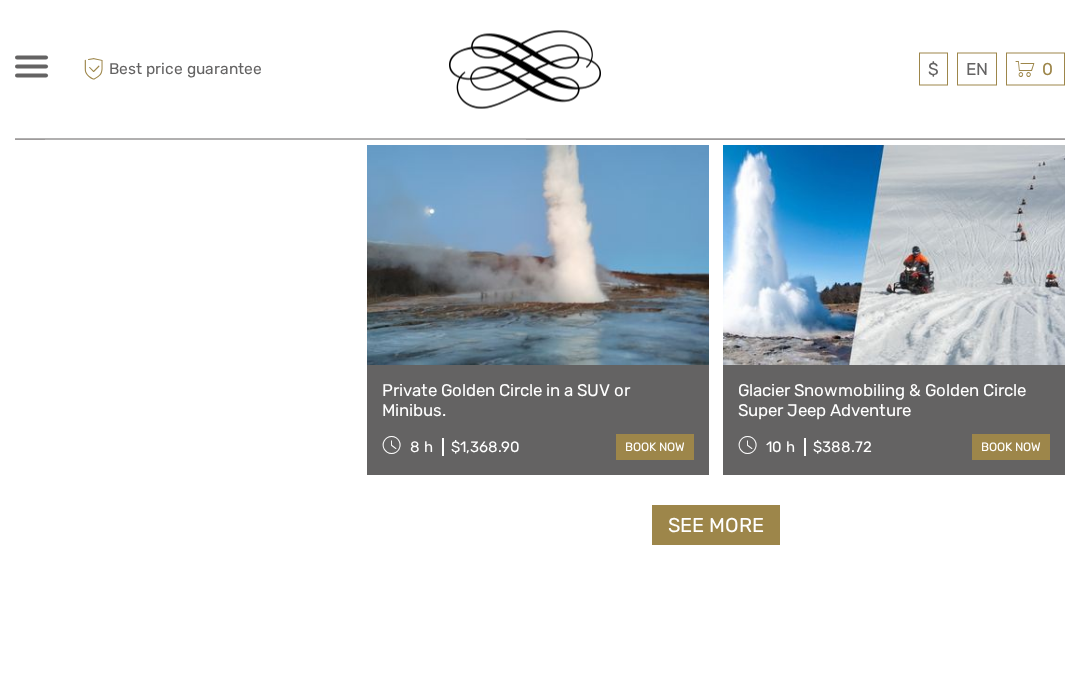 click on "See more" at bounding box center (716, 526) 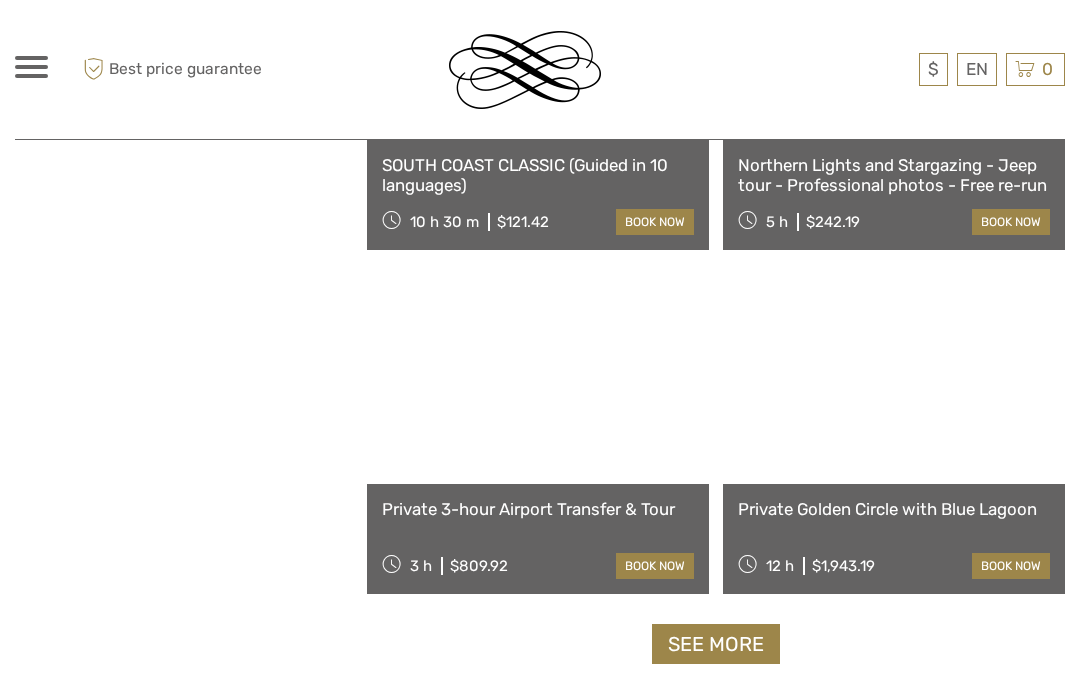 scroll, scrollTop: 12157, scrollLeft: 0, axis: vertical 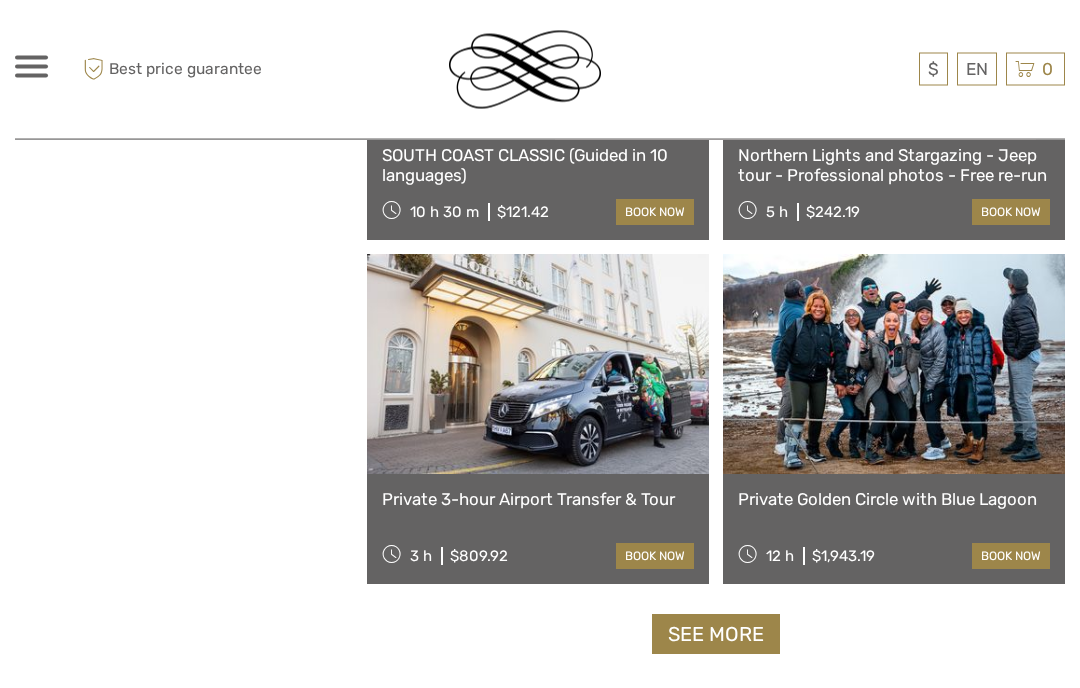 click on "REGION / STARTS FROM
Capital Region
North
Reykjanes / Keflavík
South
Southeast
West
Capital Region
North
Reykjanes / Keflavík
South
Southeast
West
Top Attractions
Lava and Volcanoes
Lagoons, Nature Baths and Spas
Golden Circle
Northern Lights in Iceland
Golden Circle
Lagoons, Nature Baths and Spas
Northern Lights in Iceland
Lava and Volcanoes" at bounding box center [716, -5609] 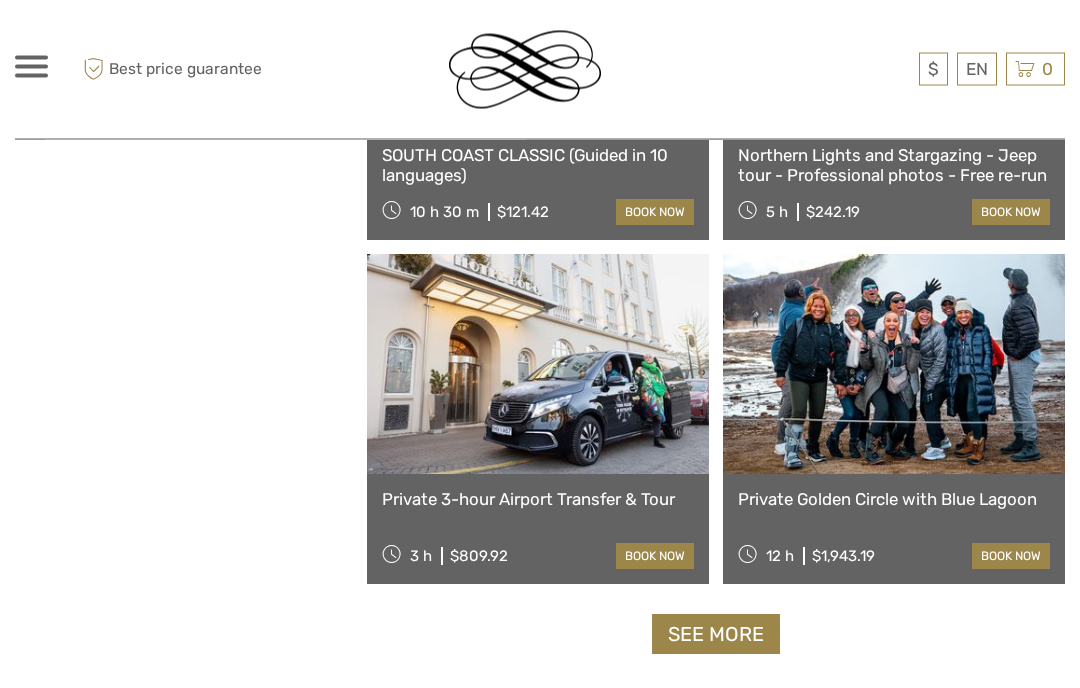 click on "See more" at bounding box center (716, 635) 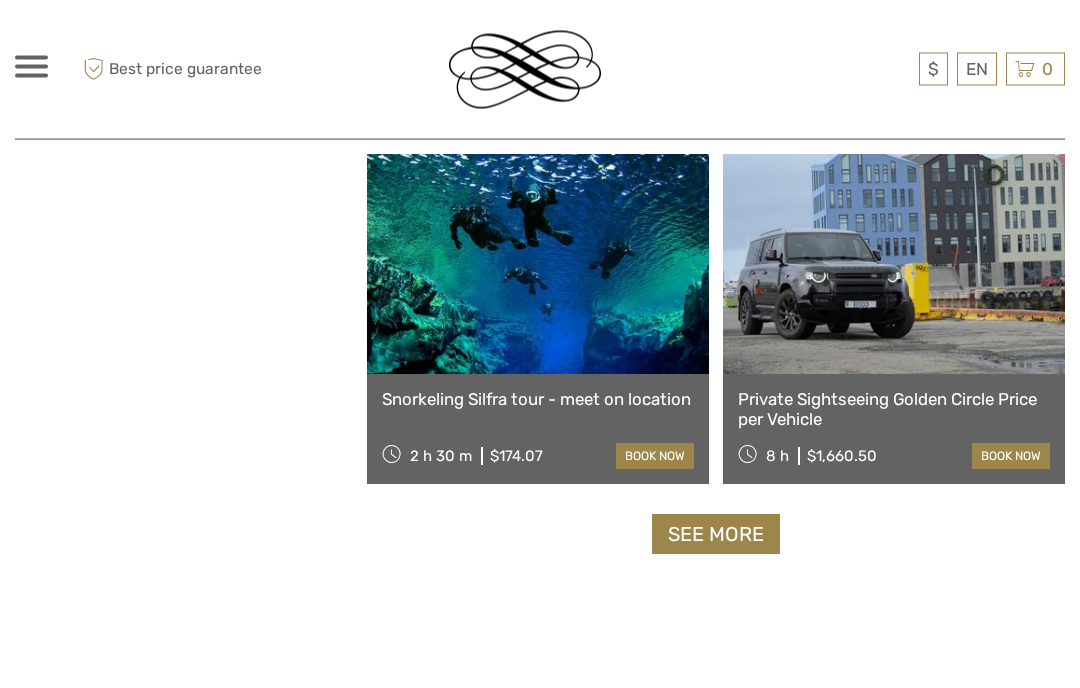 scroll, scrollTop: 15354, scrollLeft: 0, axis: vertical 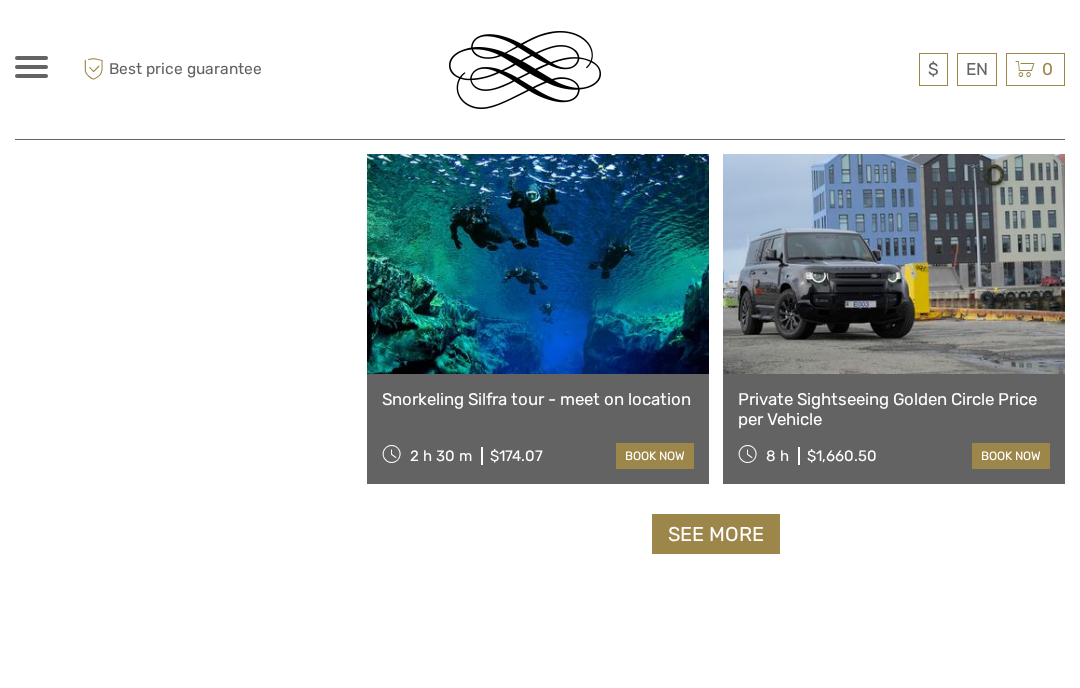 click on "See more" at bounding box center (716, 534) 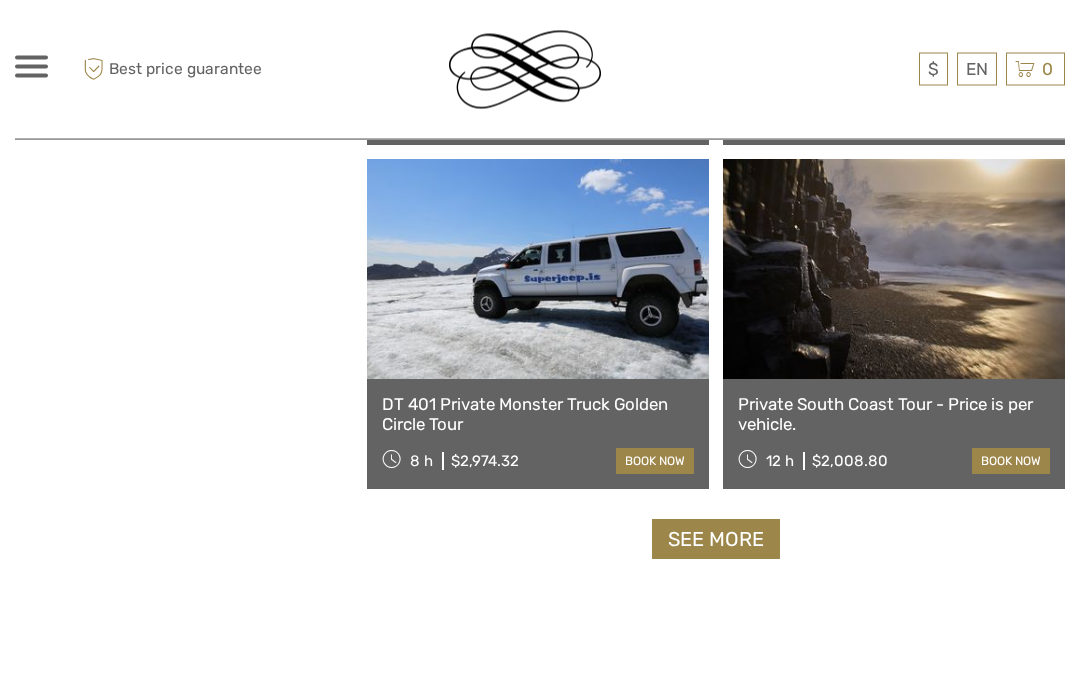 scroll, scrollTop: 18445, scrollLeft: 0, axis: vertical 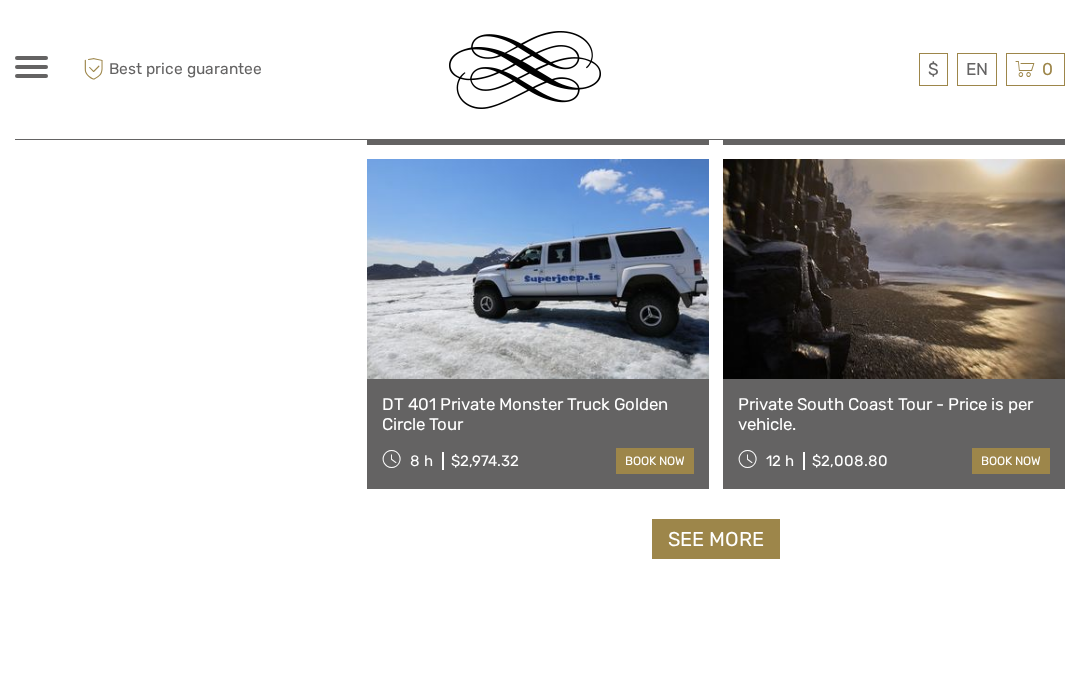 click on "See more" at bounding box center [716, 539] 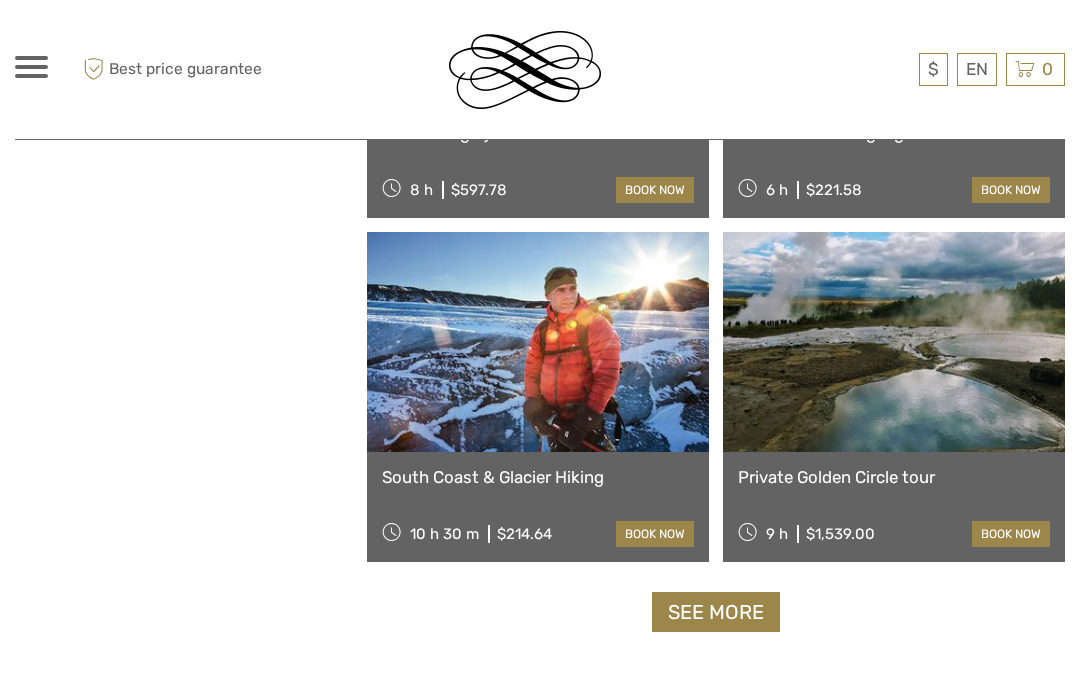 scroll, scrollTop: 21483, scrollLeft: 0, axis: vertical 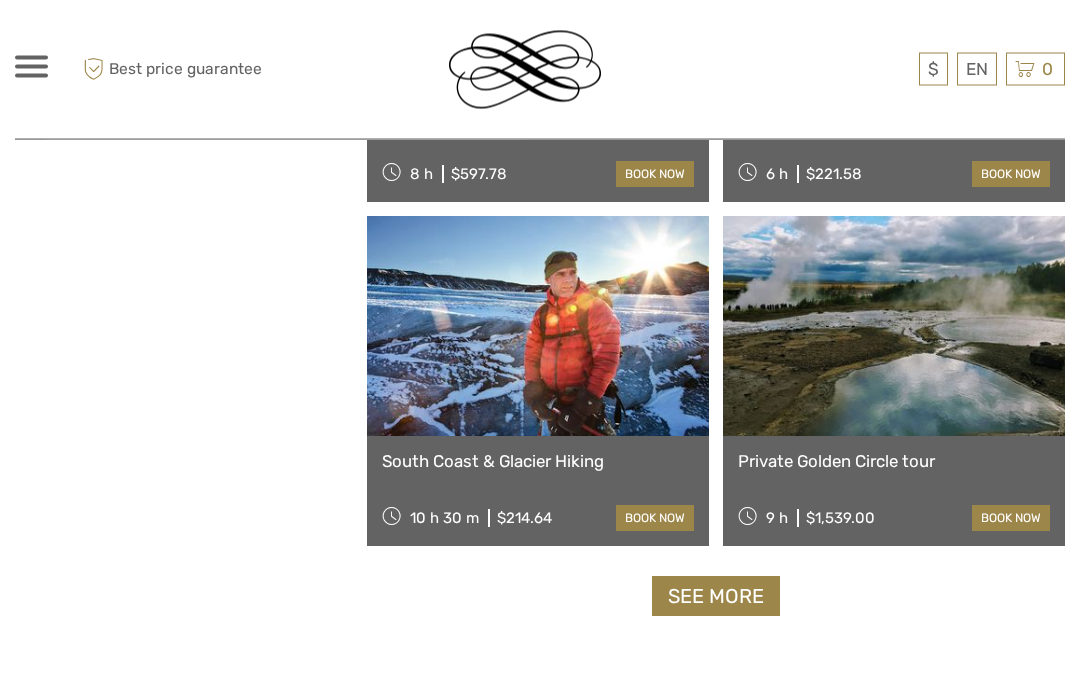 click on "See more" at bounding box center [716, 597] 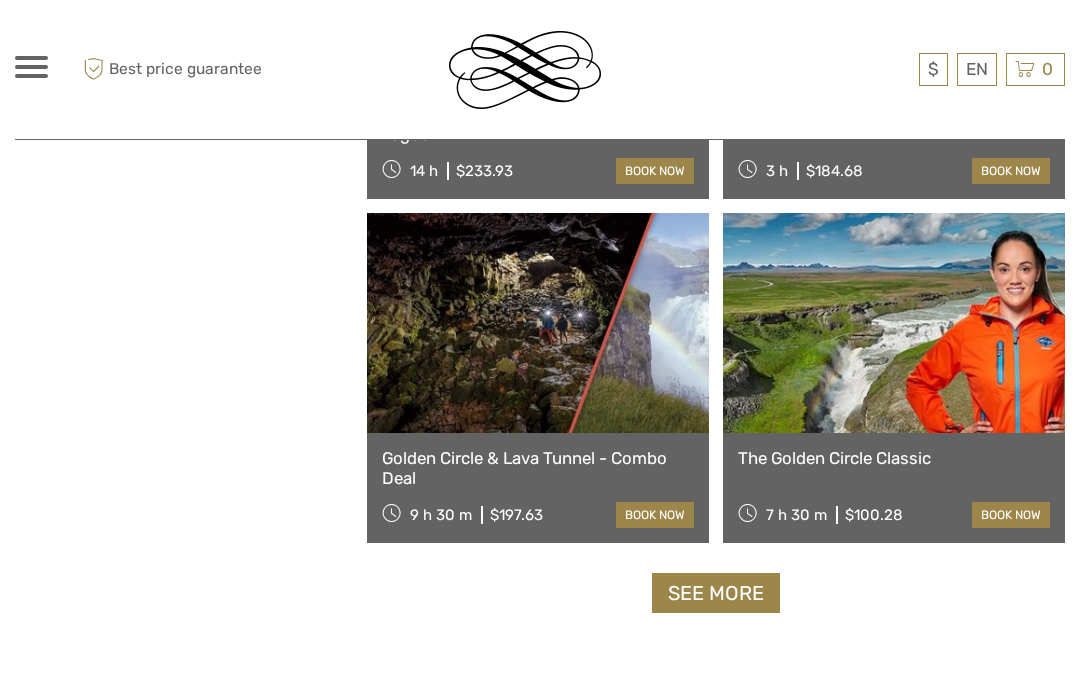 scroll, scrollTop: 24592, scrollLeft: 0, axis: vertical 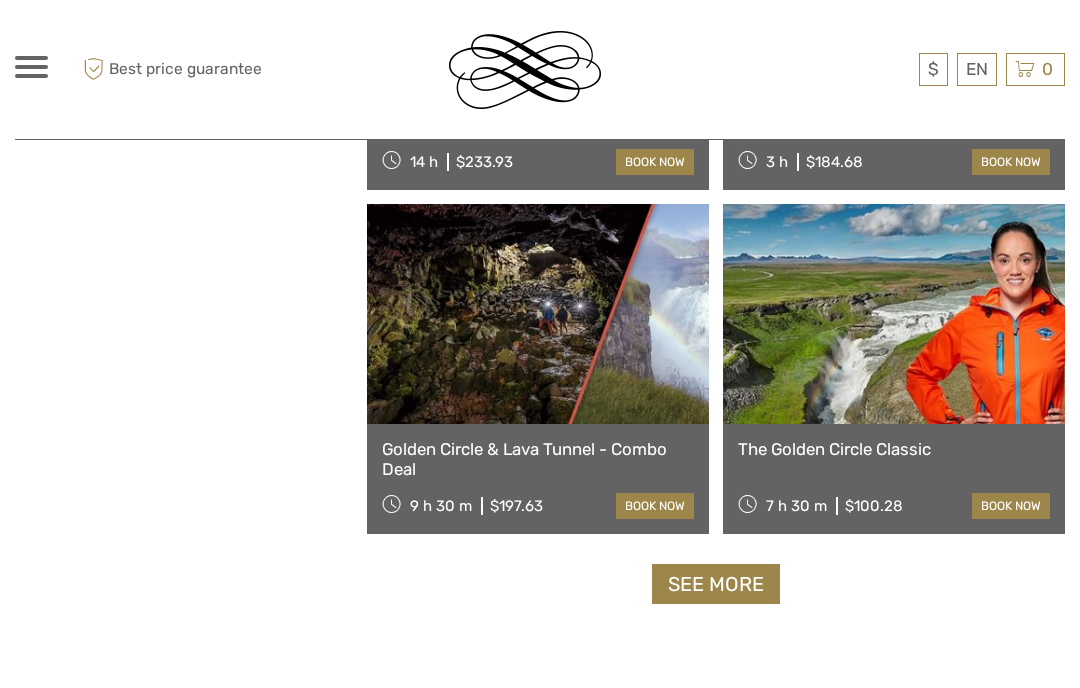 click on "See more" at bounding box center [716, 584] 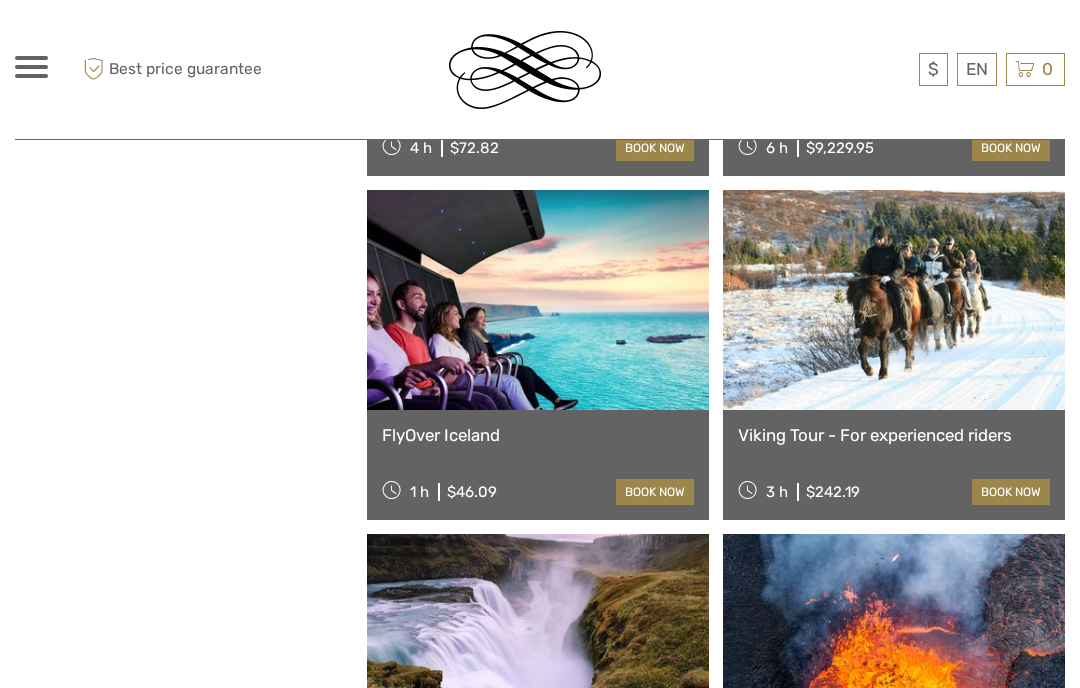 scroll, scrollTop: 27012, scrollLeft: 0, axis: vertical 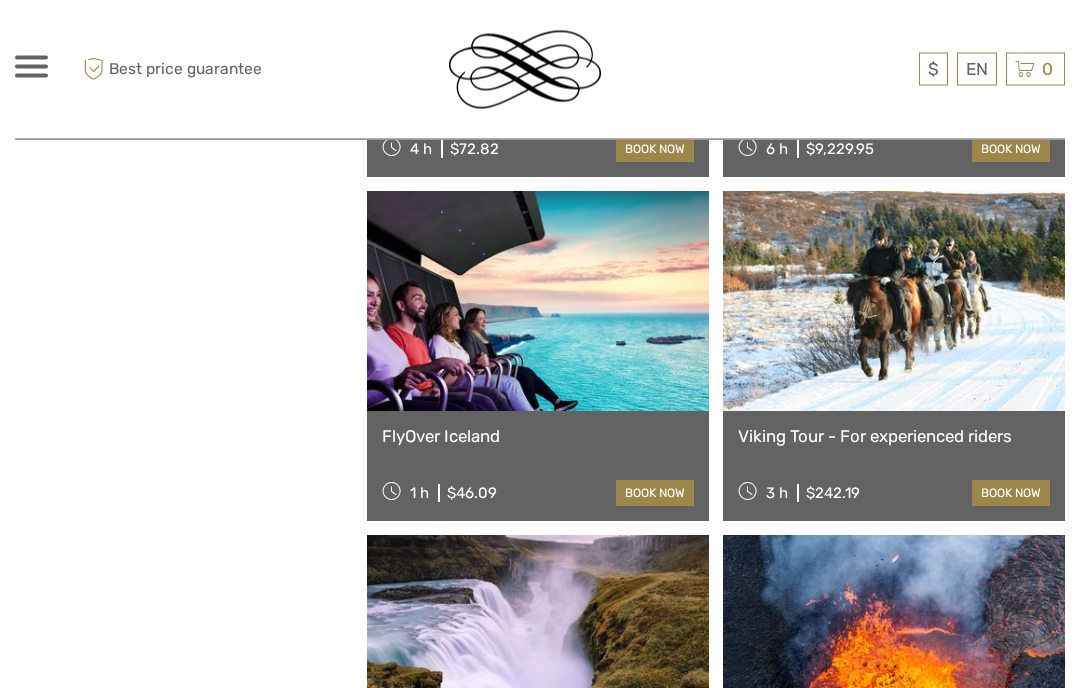 click at bounding box center [538, 302] 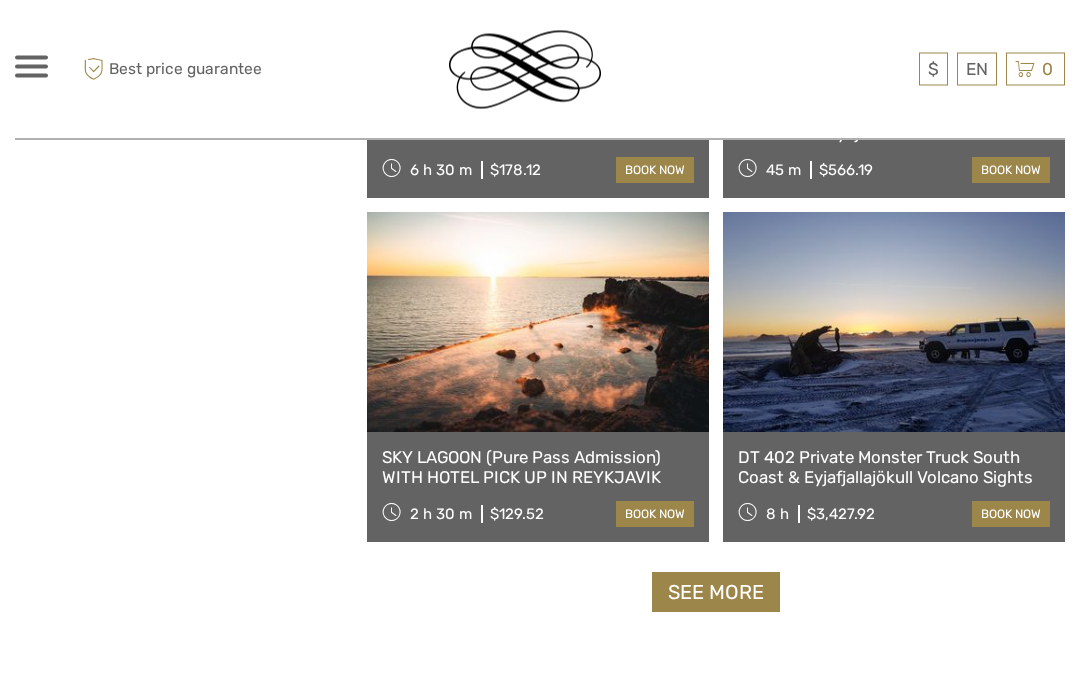 scroll, scrollTop: 27681, scrollLeft: 0, axis: vertical 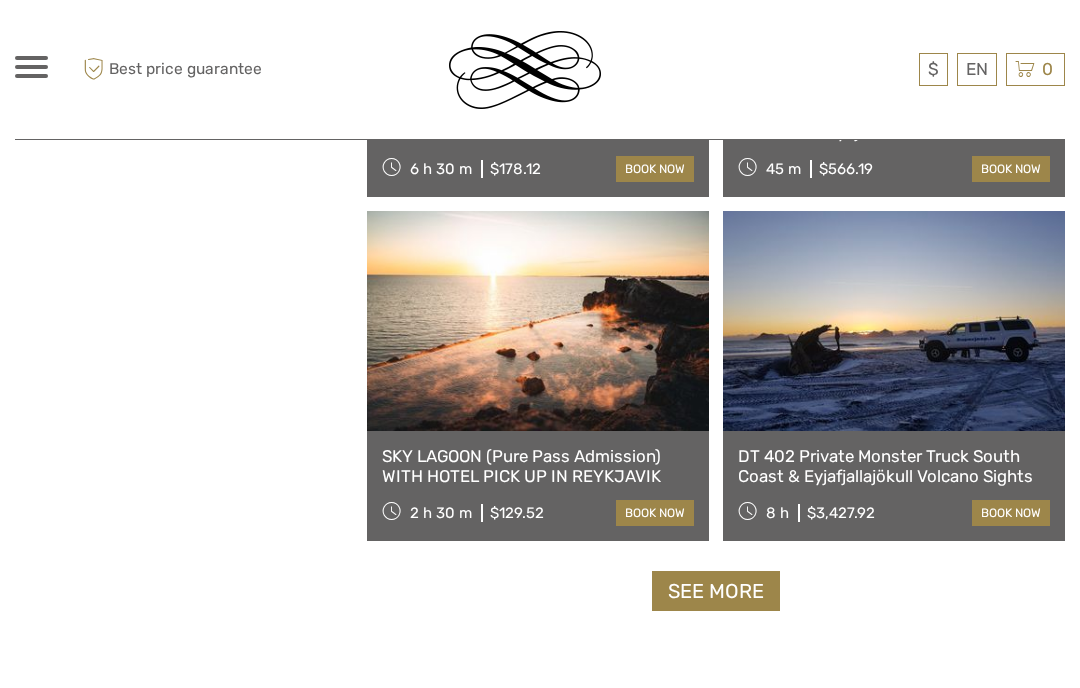 click on "See more" at bounding box center (716, 591) 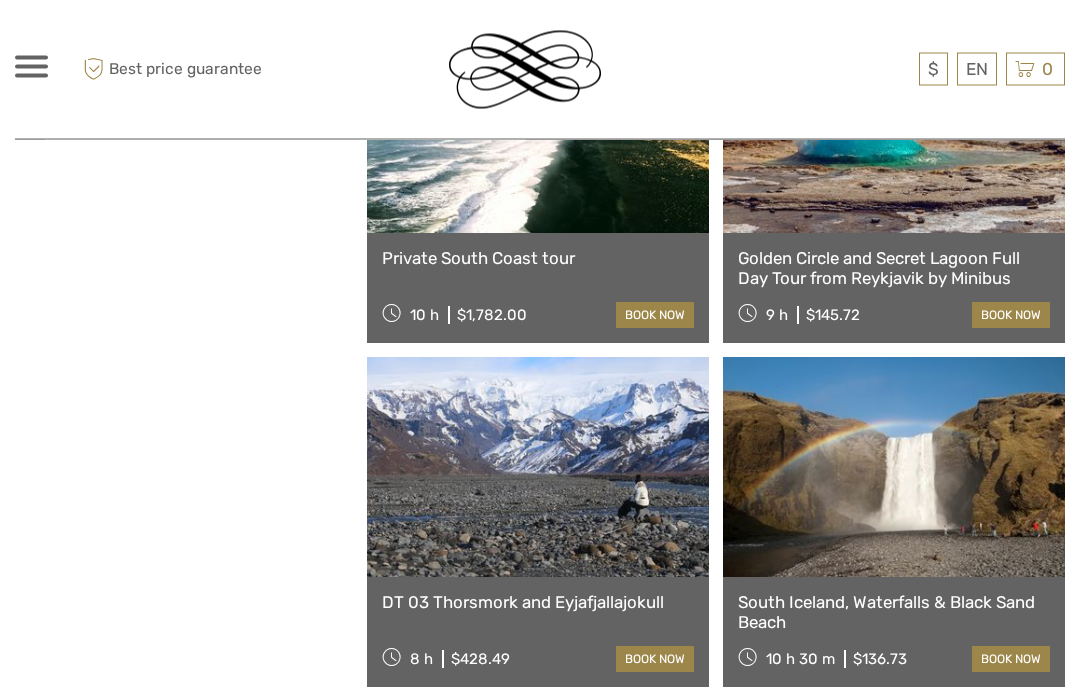 scroll, scrollTop: 28568, scrollLeft: 0, axis: vertical 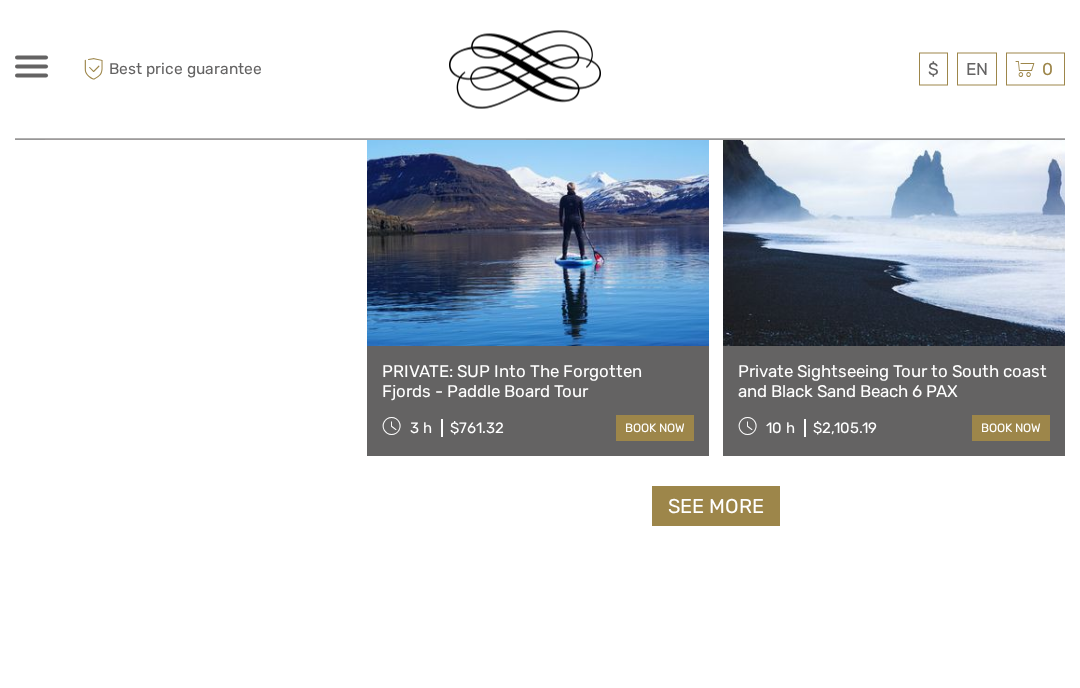 click on "See more" at bounding box center [716, 507] 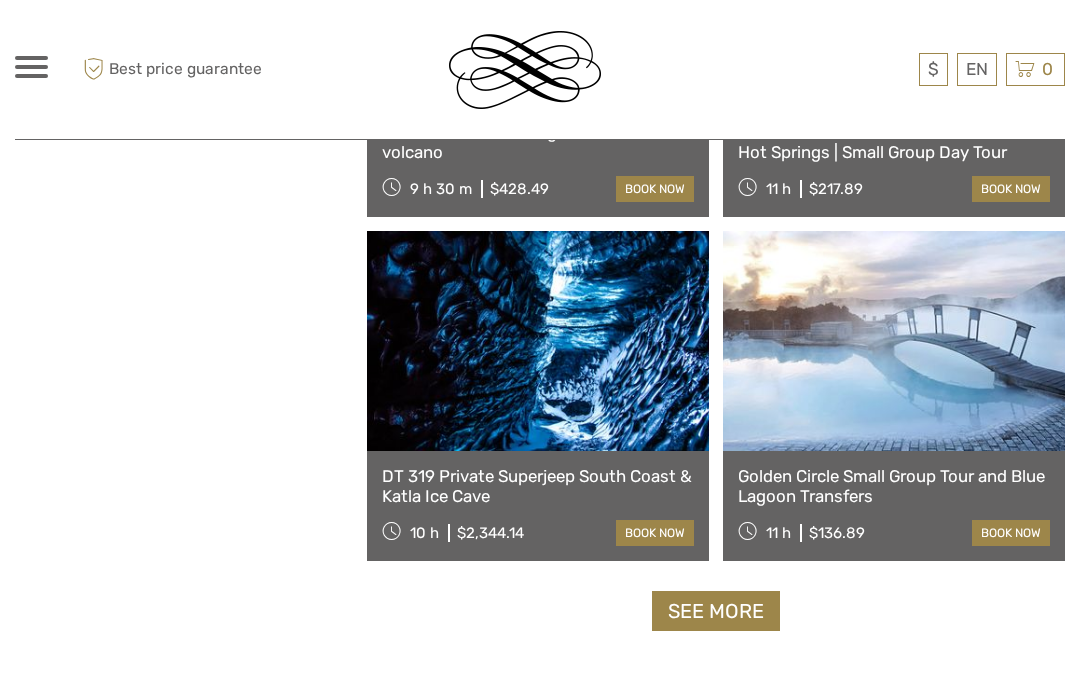 scroll, scrollTop: 33856, scrollLeft: 0, axis: vertical 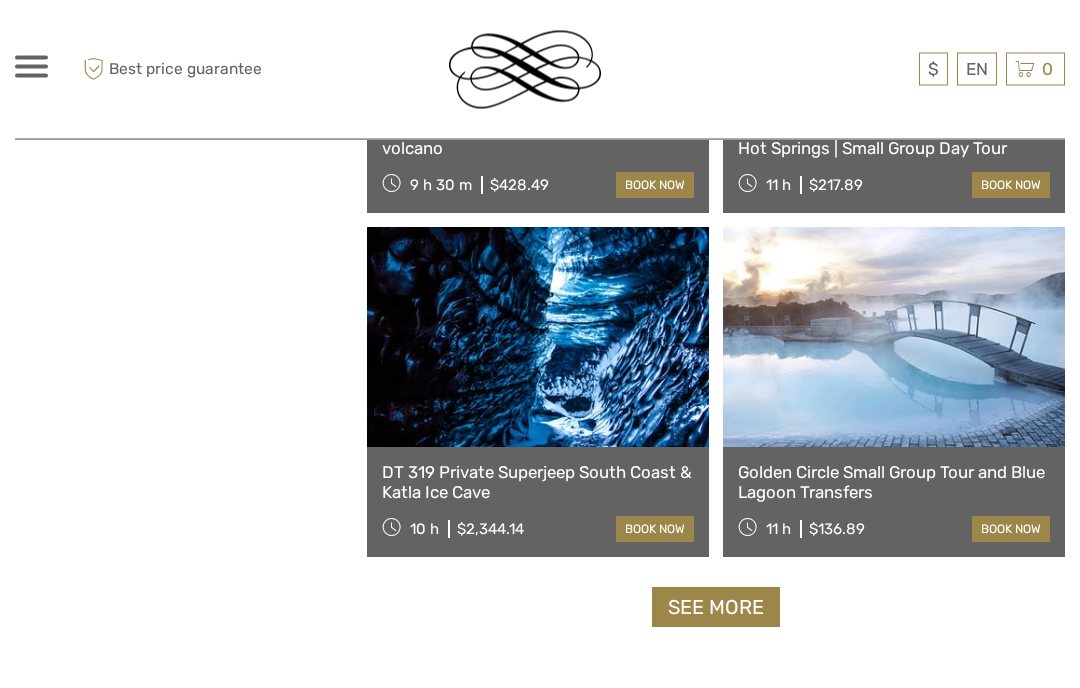 click on "See more" at bounding box center [716, 608] 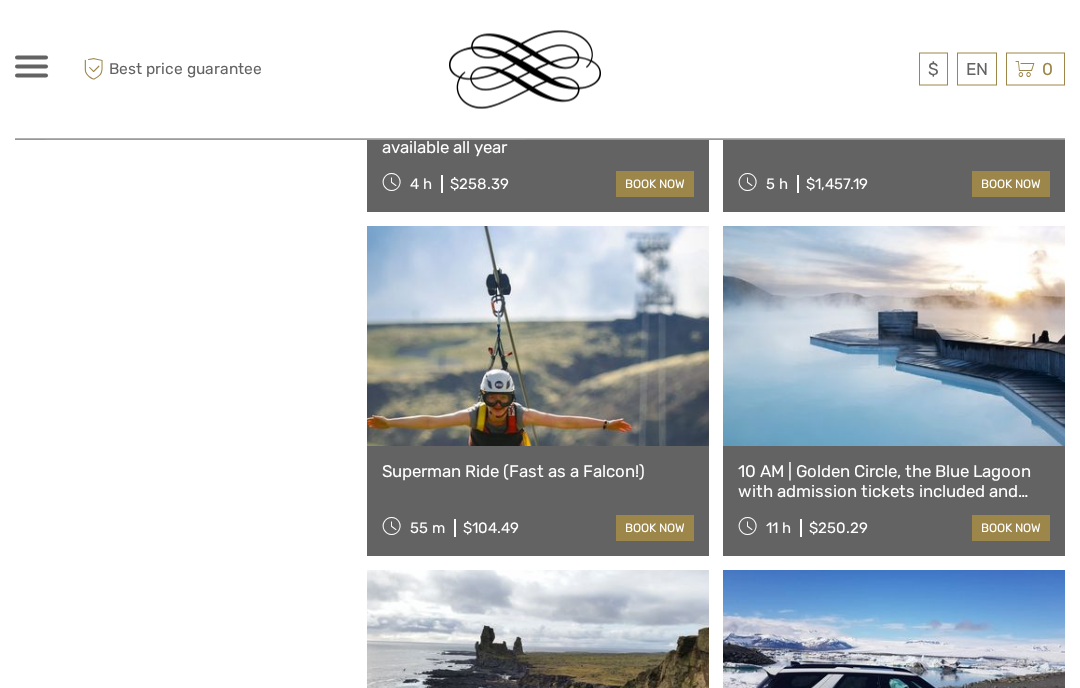 scroll, scrollTop: 35234, scrollLeft: 0, axis: vertical 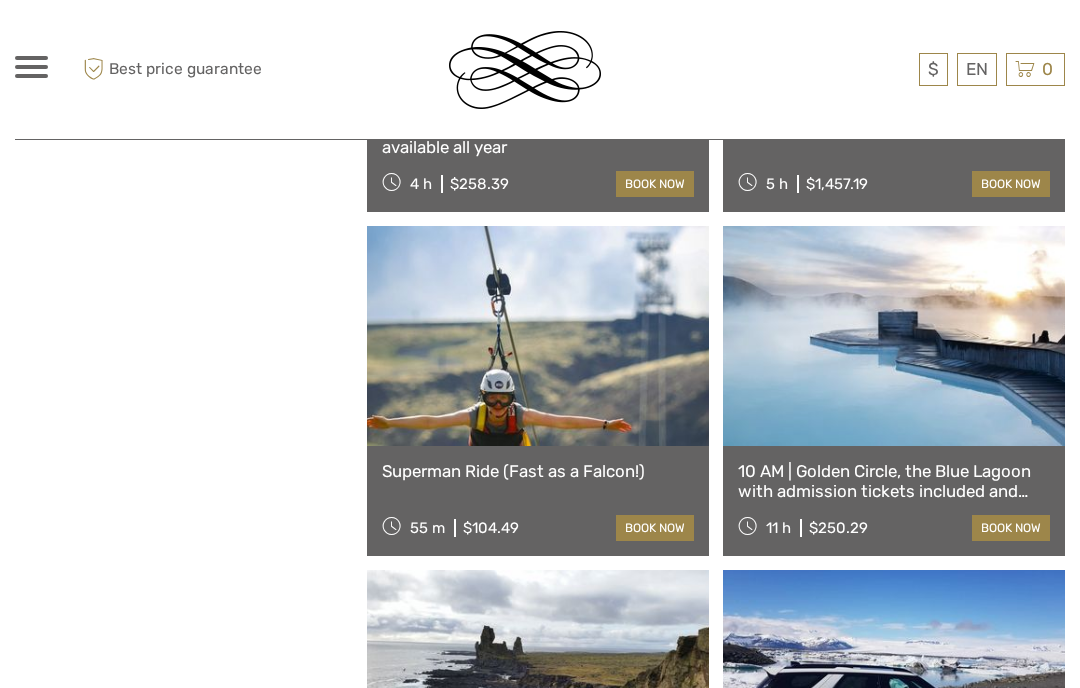 click at bounding box center (538, 336) 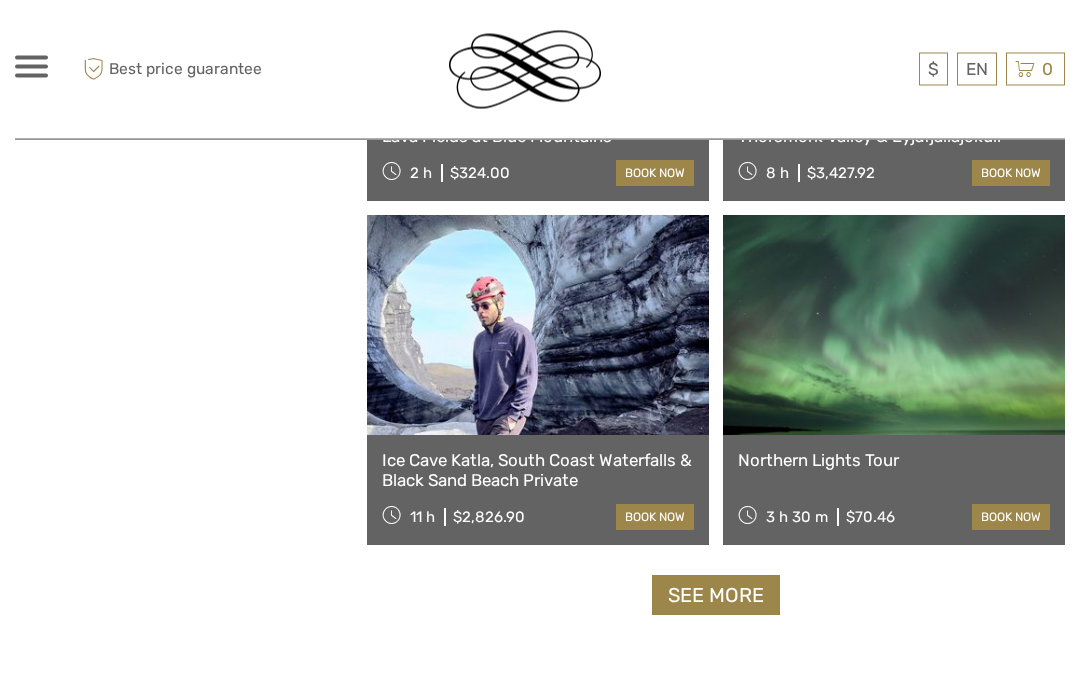 scroll, scrollTop: 36967, scrollLeft: 0, axis: vertical 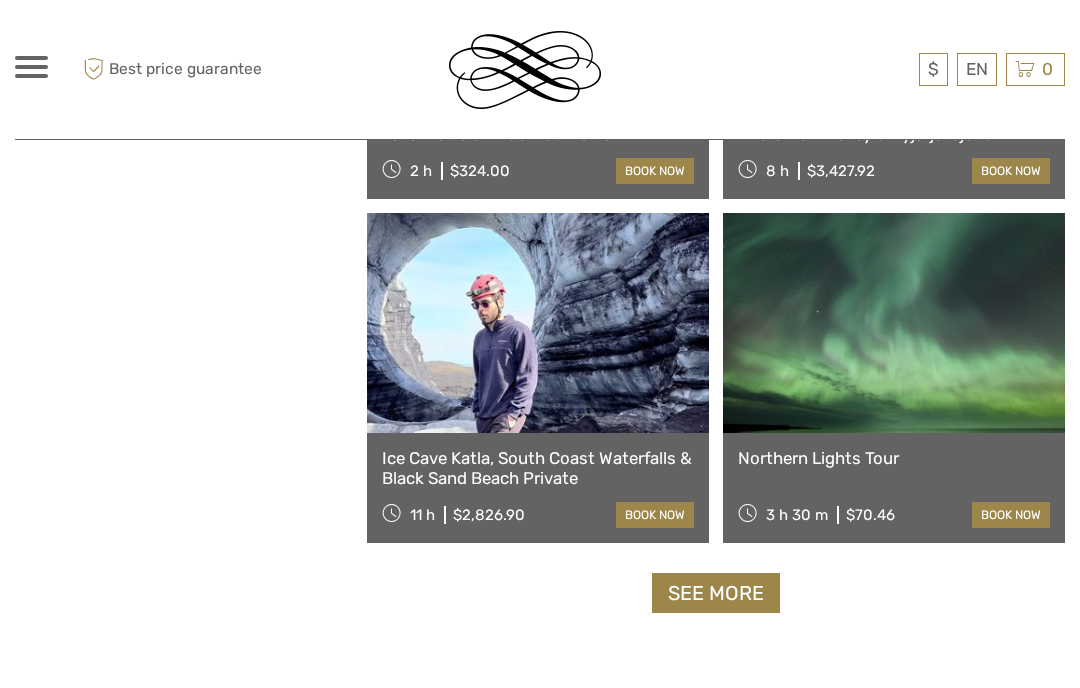 click on "See more" at bounding box center (716, 593) 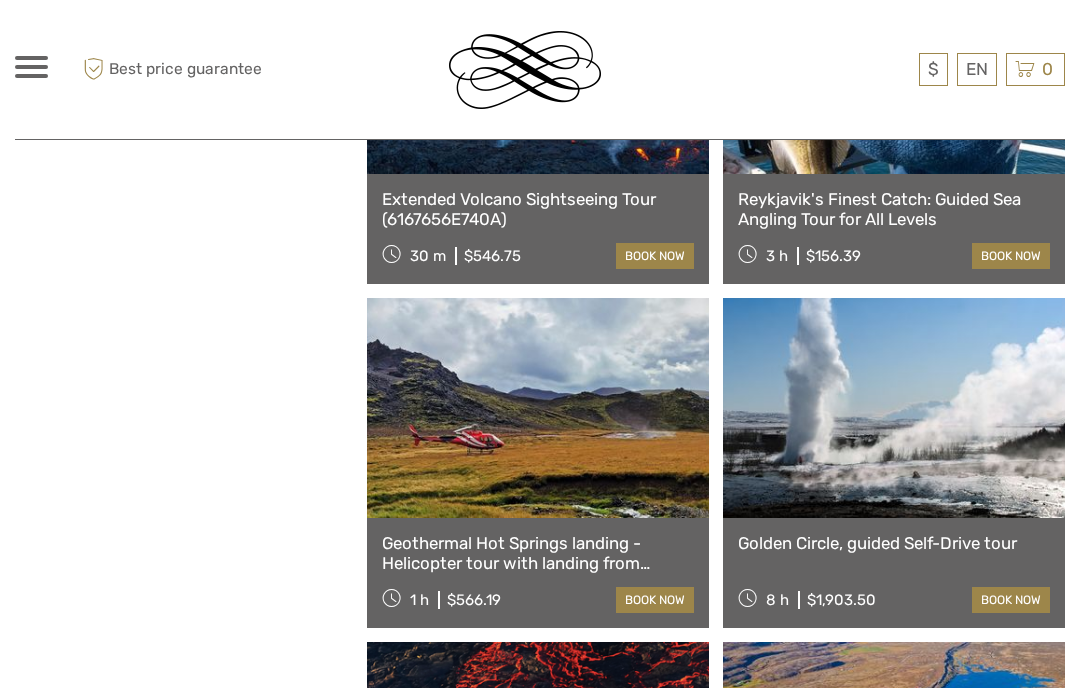 scroll, scrollTop: 39289, scrollLeft: 0, axis: vertical 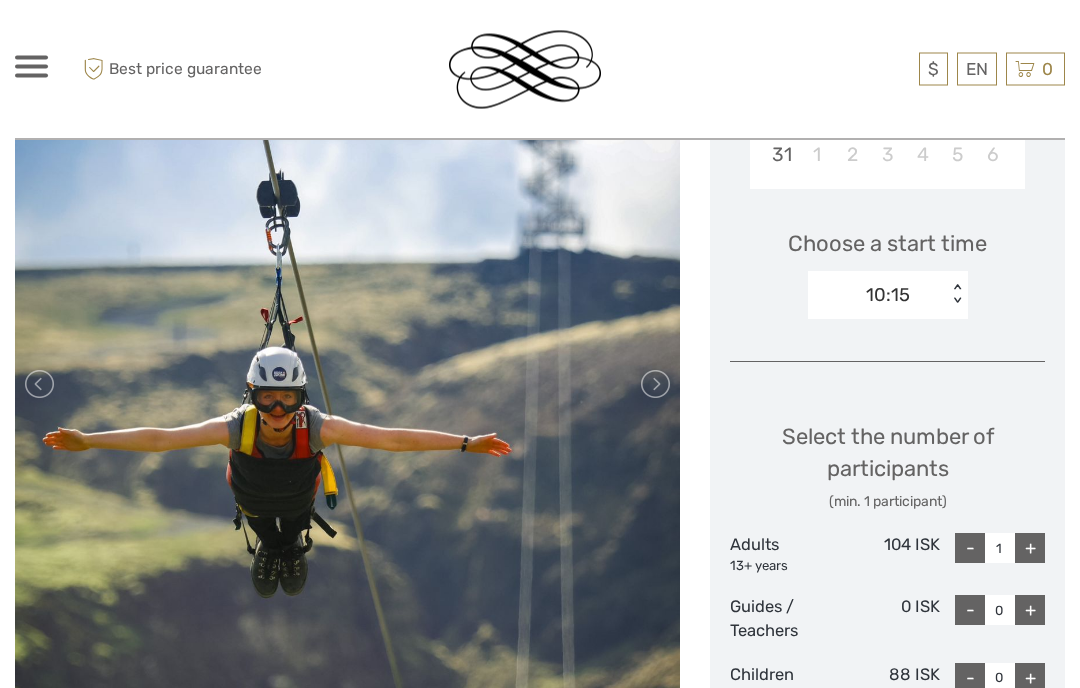 click at bounding box center [654, 385] 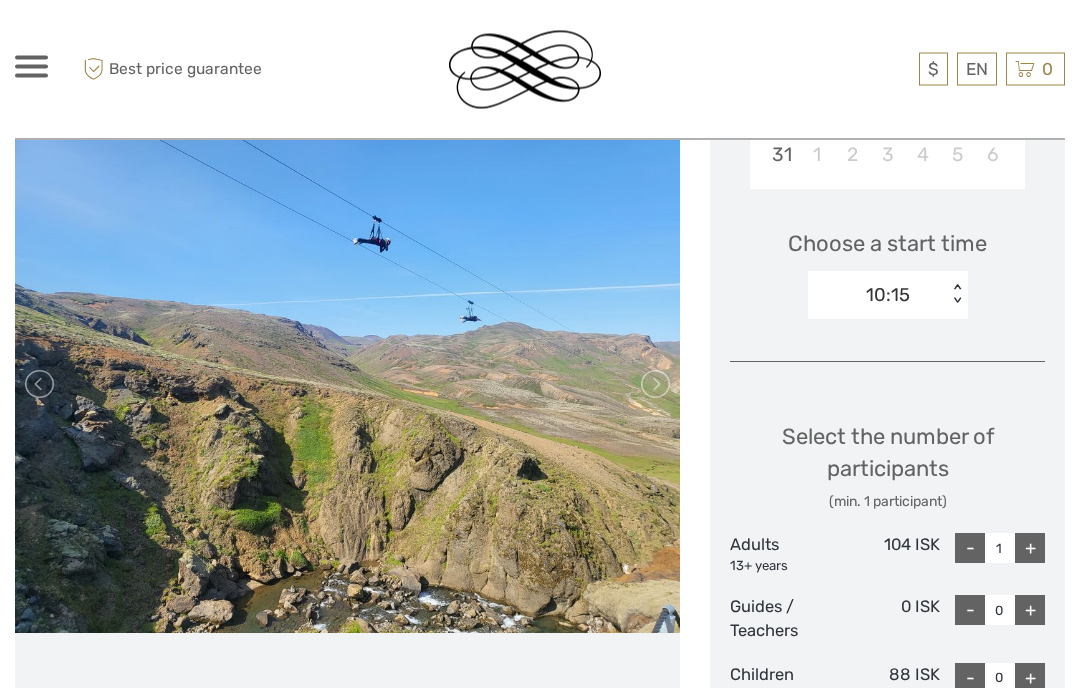 scroll, scrollTop: 604, scrollLeft: 0, axis: vertical 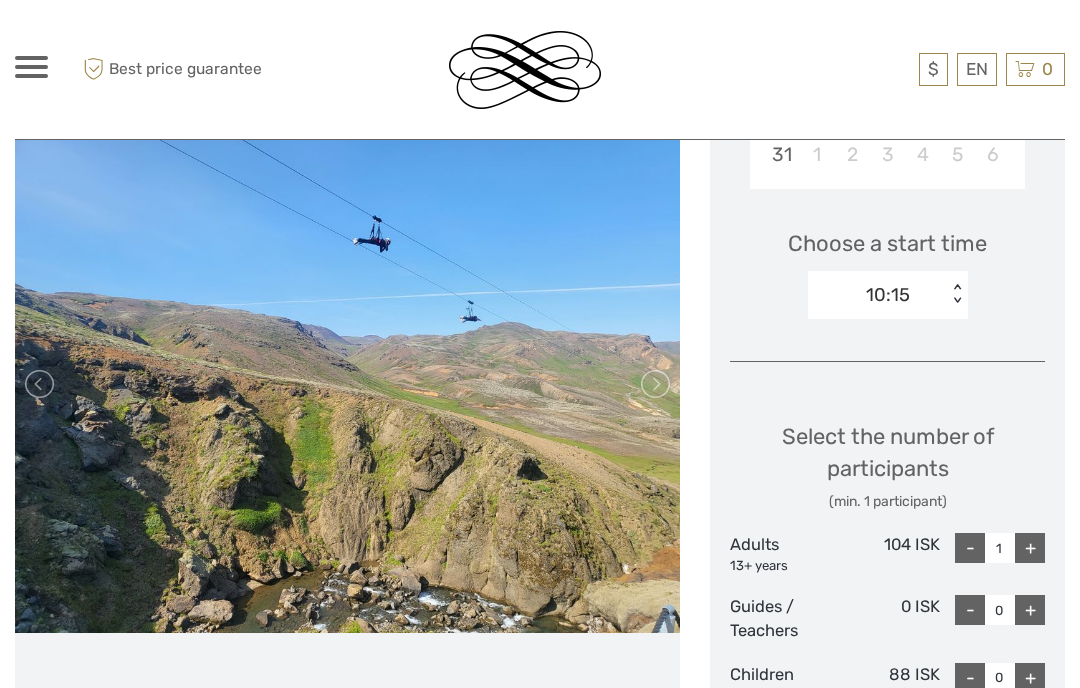 click at bounding box center (654, 384) 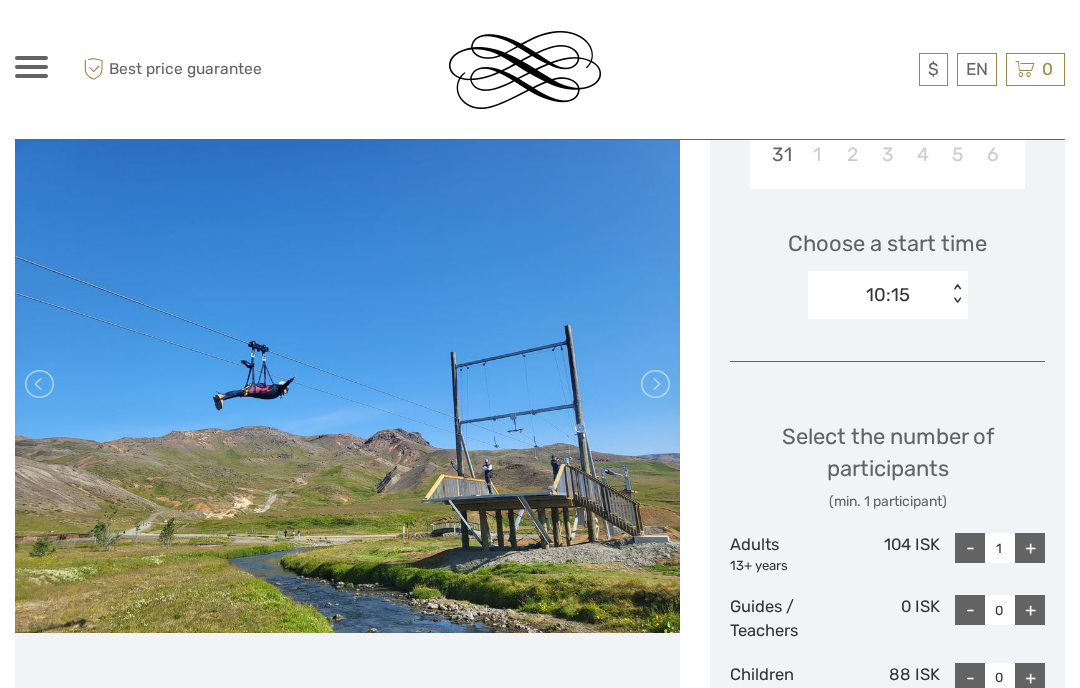 click at bounding box center [654, 384] 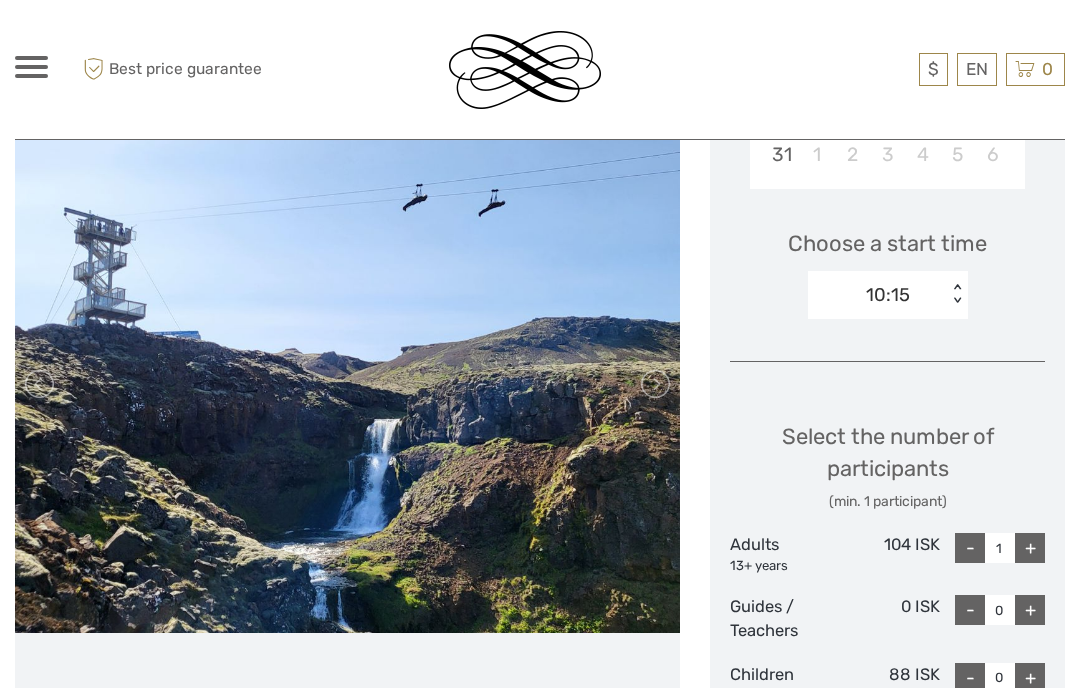 click on "Best price guarantee
No hidden costs
[AGE]
Minimum age: [AGE] years
Moderate
Tour Operator:
Mega Zipline [COUNTRY]" at bounding box center (362, 976) 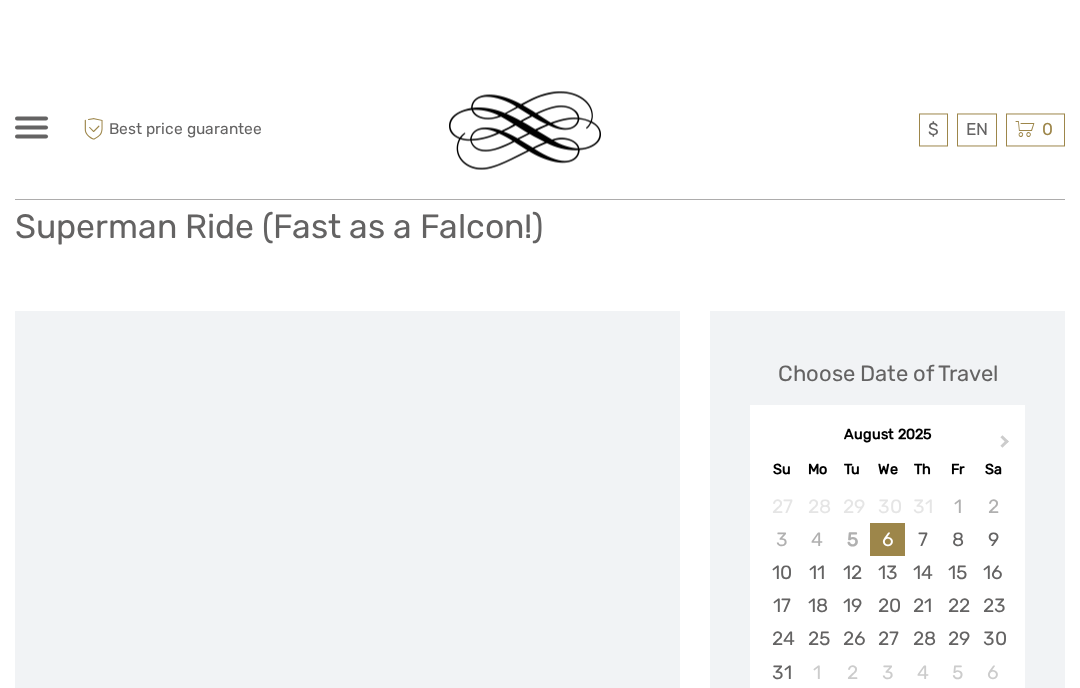 scroll, scrollTop: 0, scrollLeft: 0, axis: both 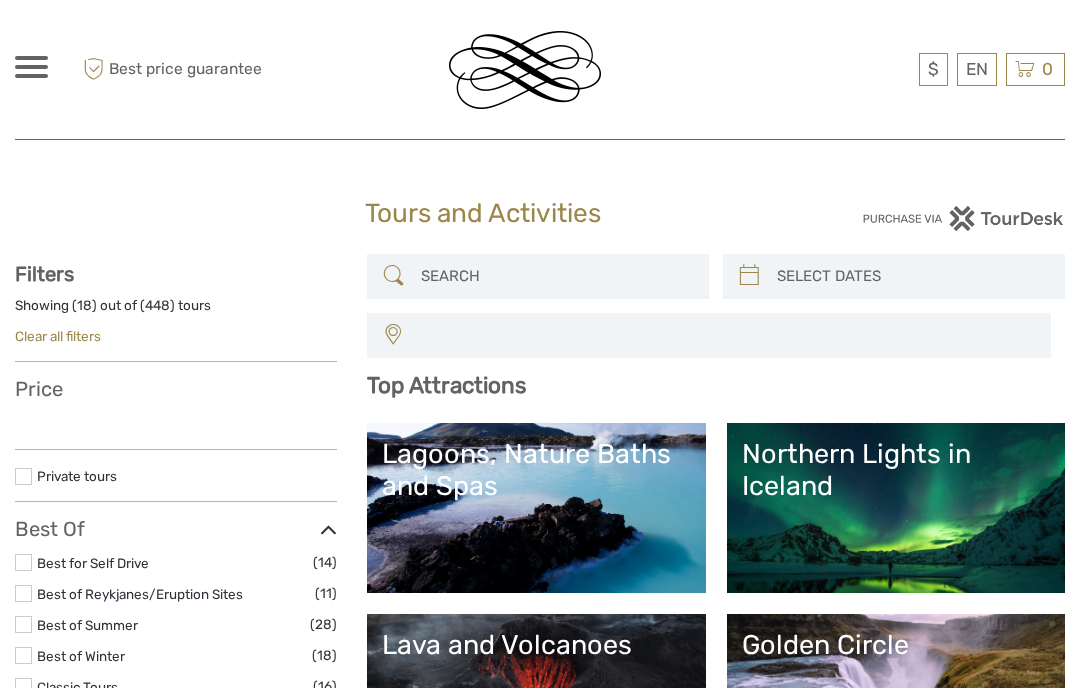 select 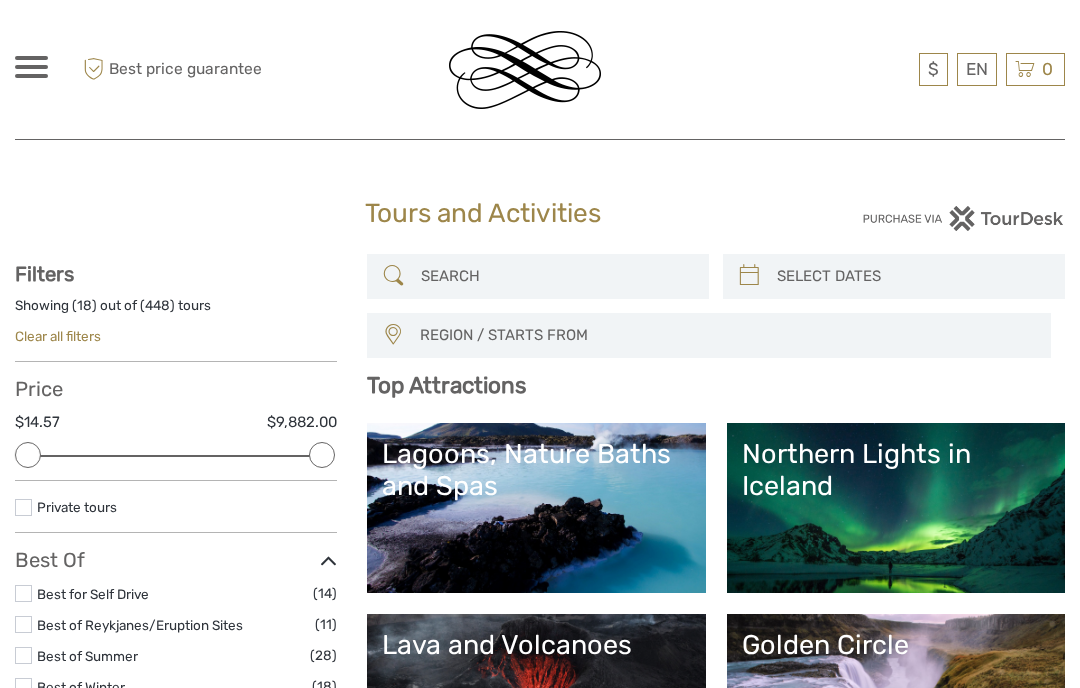 scroll, scrollTop: 0, scrollLeft: 0, axis: both 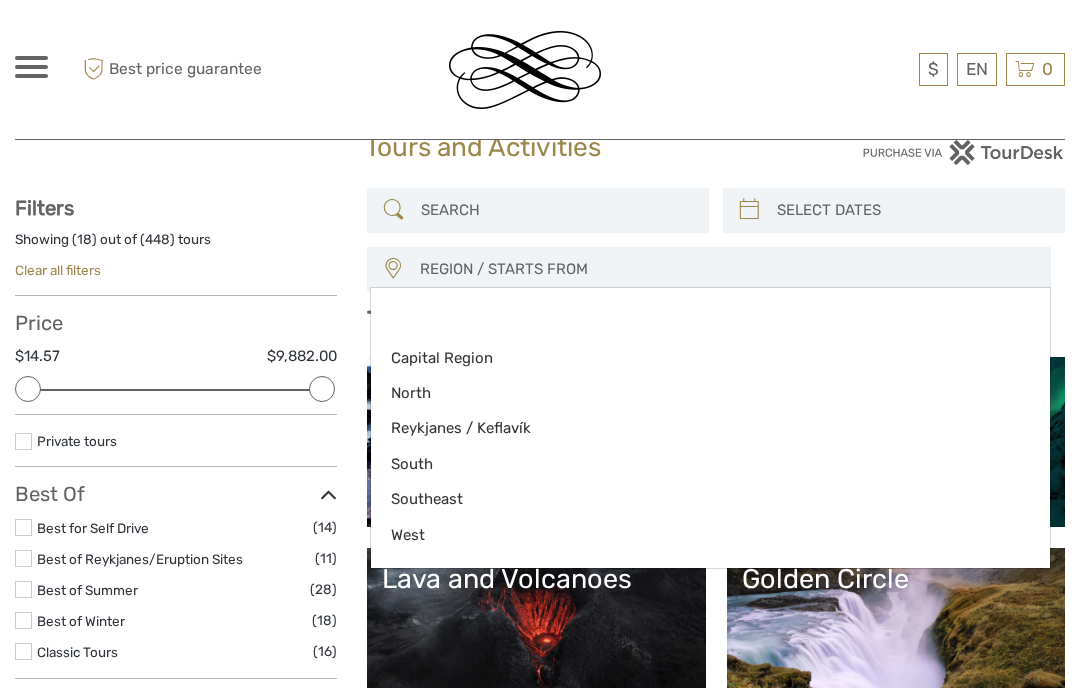 click at bounding box center (540, 344) 